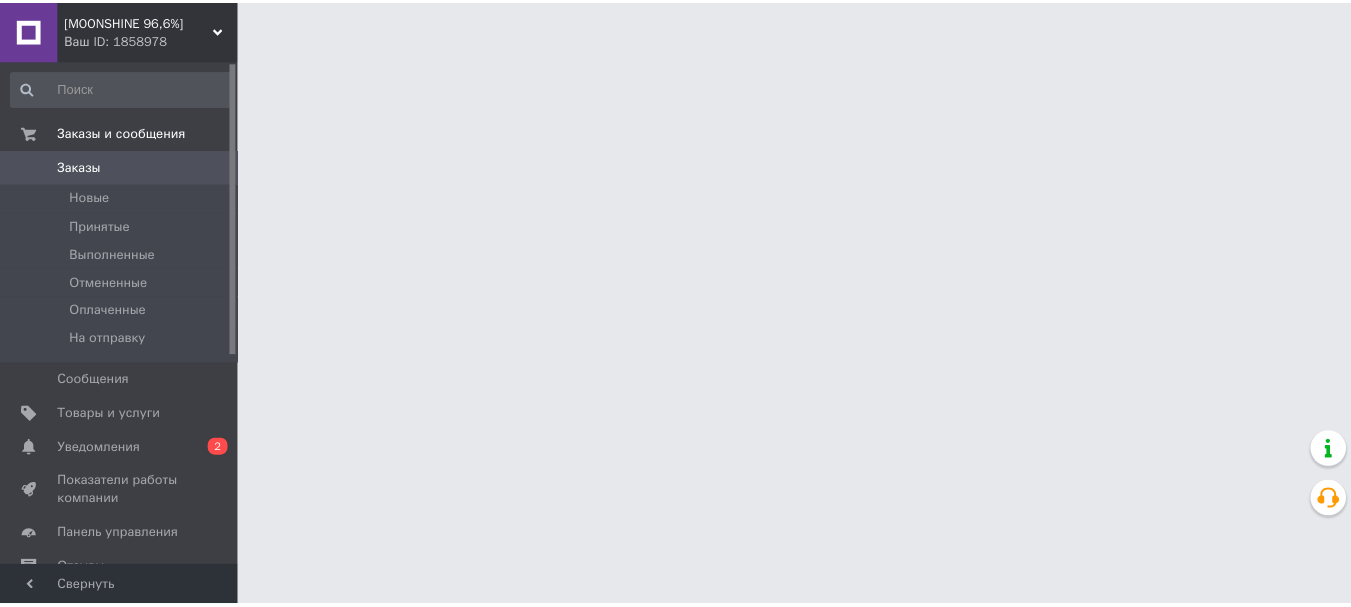 scroll, scrollTop: 0, scrollLeft: 0, axis: both 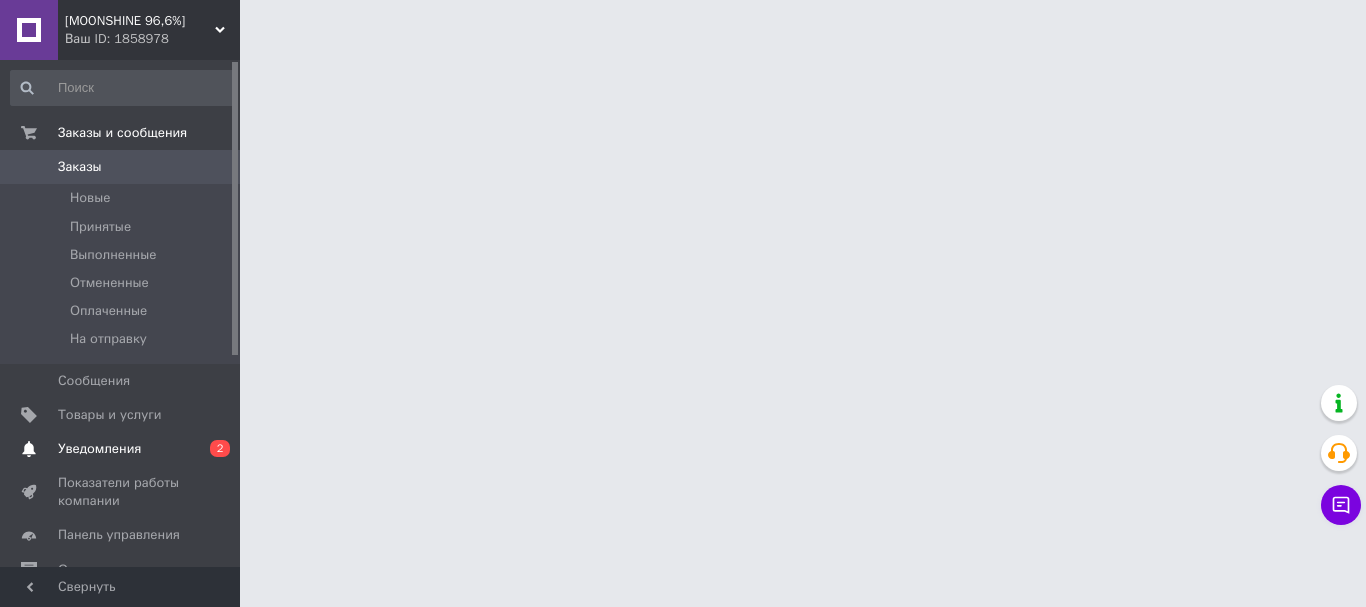 click on "Уведомления 0 2" at bounding box center (123, 449) 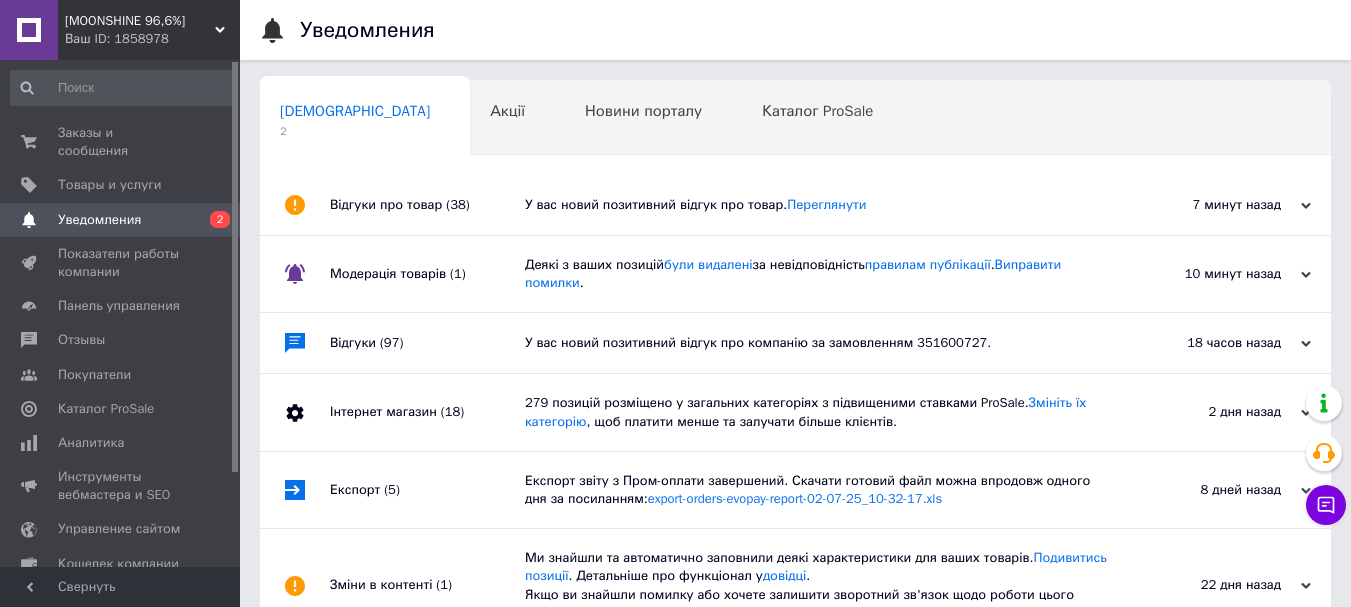 click on "У вас новий позитивний відгук про товар.  Переглянути" at bounding box center (818, 205) 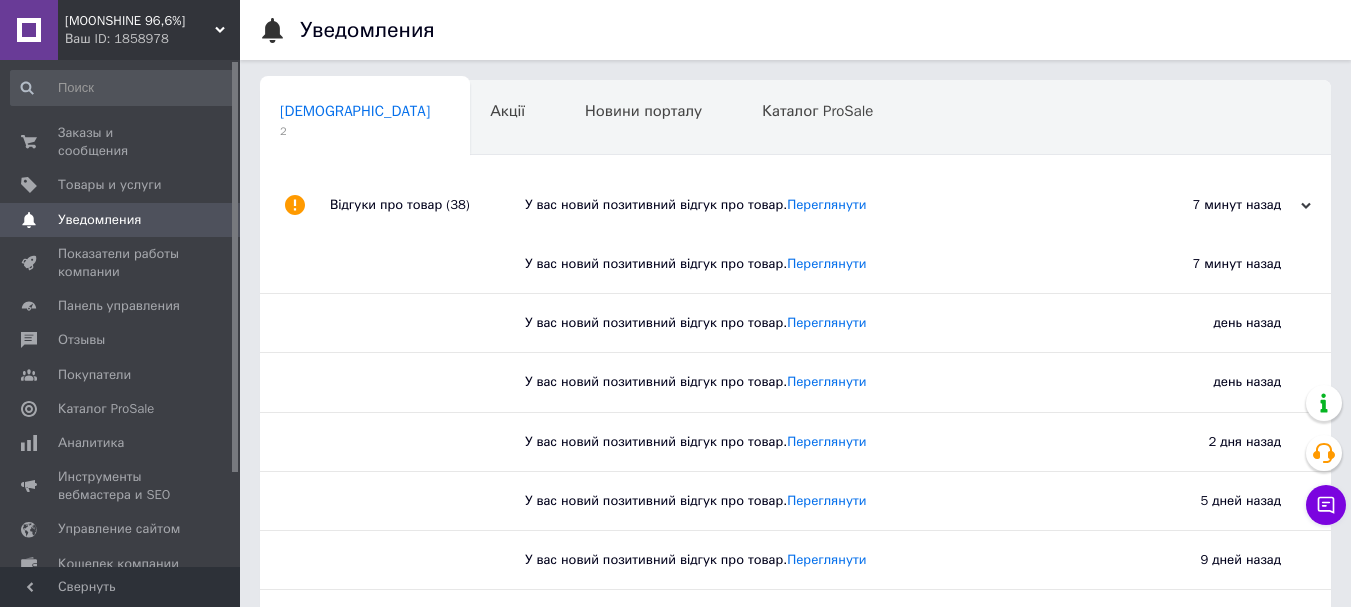click on "У вас новий позитивний відгук про товар.  Переглянути" at bounding box center (818, 205) 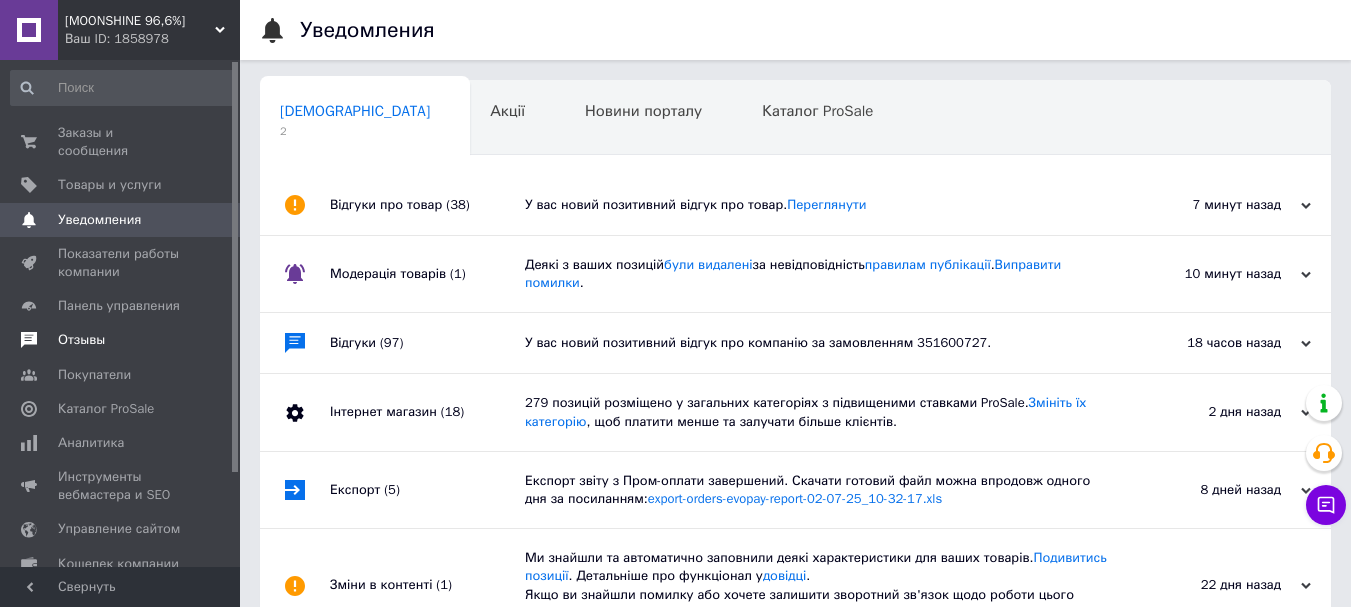 click on "Отзывы" at bounding box center [121, 340] 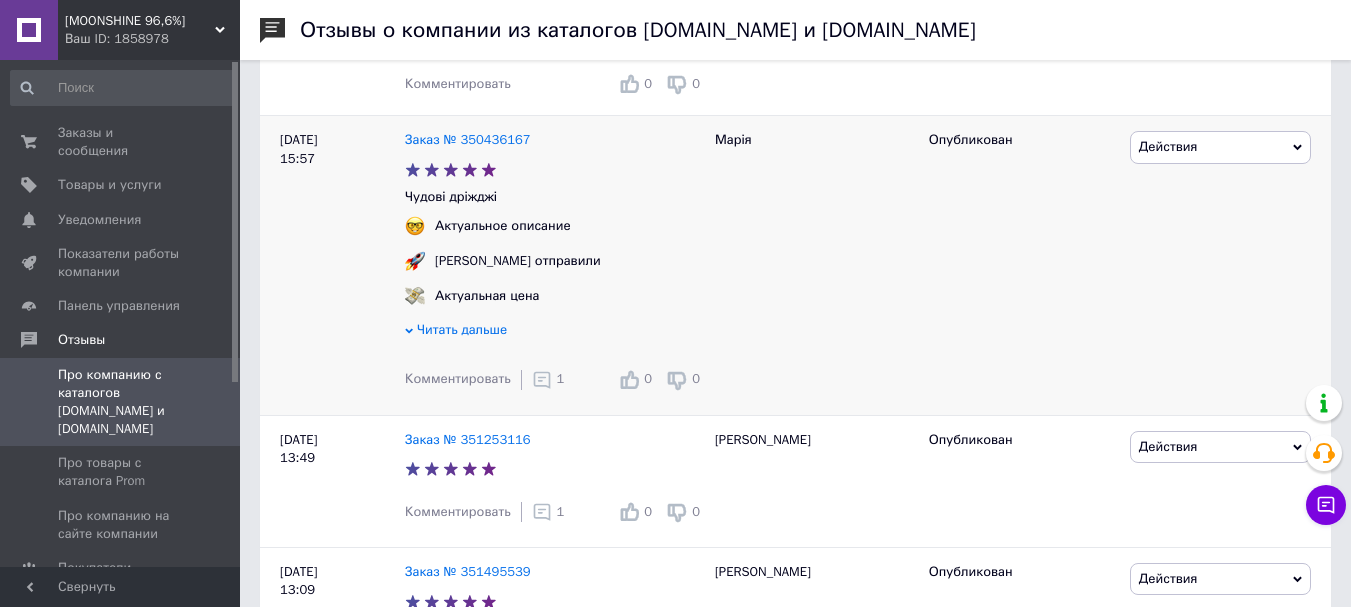 click 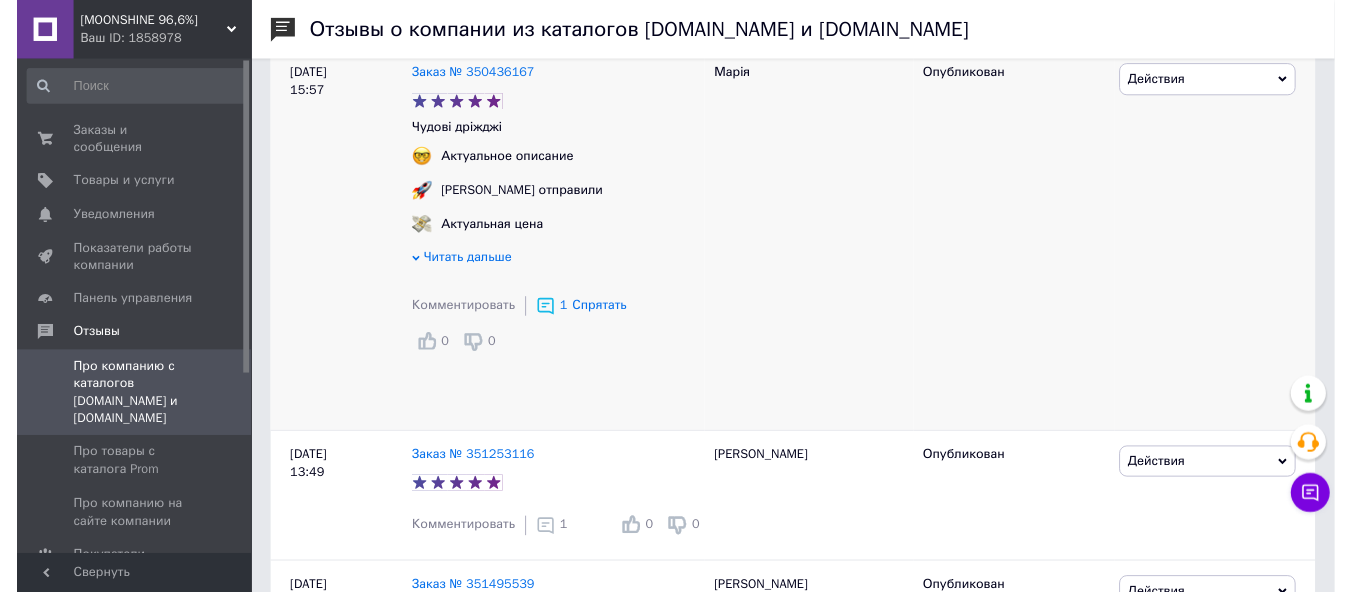 scroll, scrollTop: 1300, scrollLeft: 0, axis: vertical 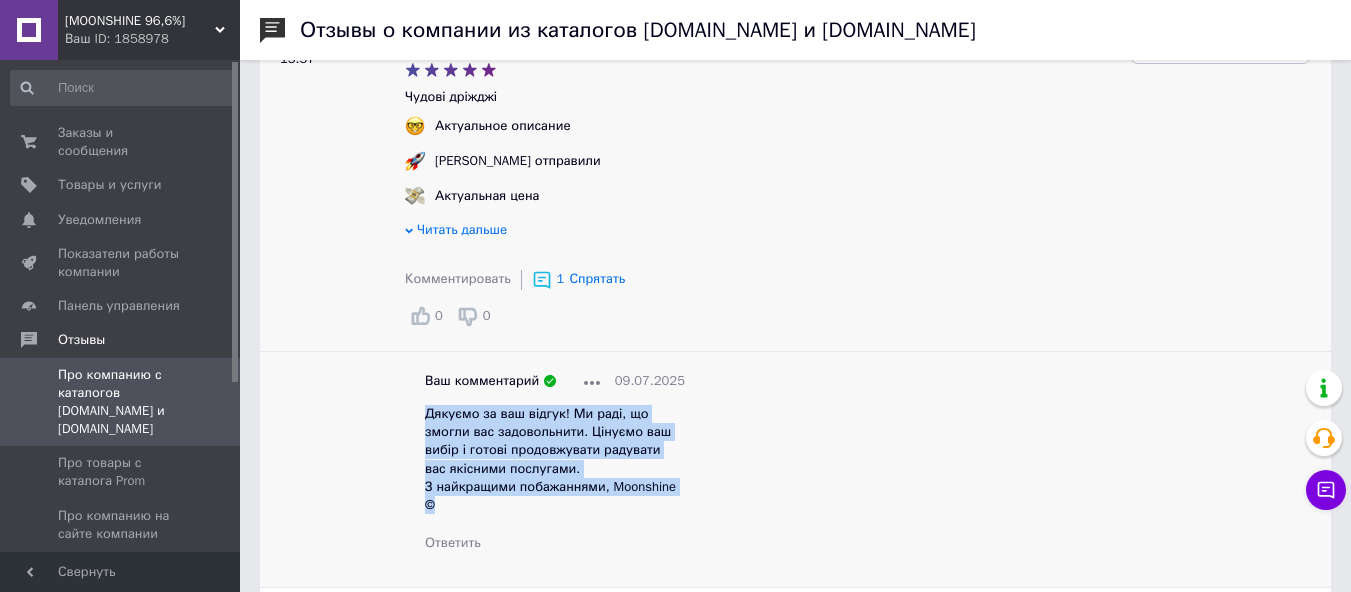 drag, startPoint x: 460, startPoint y: 523, endPoint x: 415, endPoint y: 423, distance: 109.65856 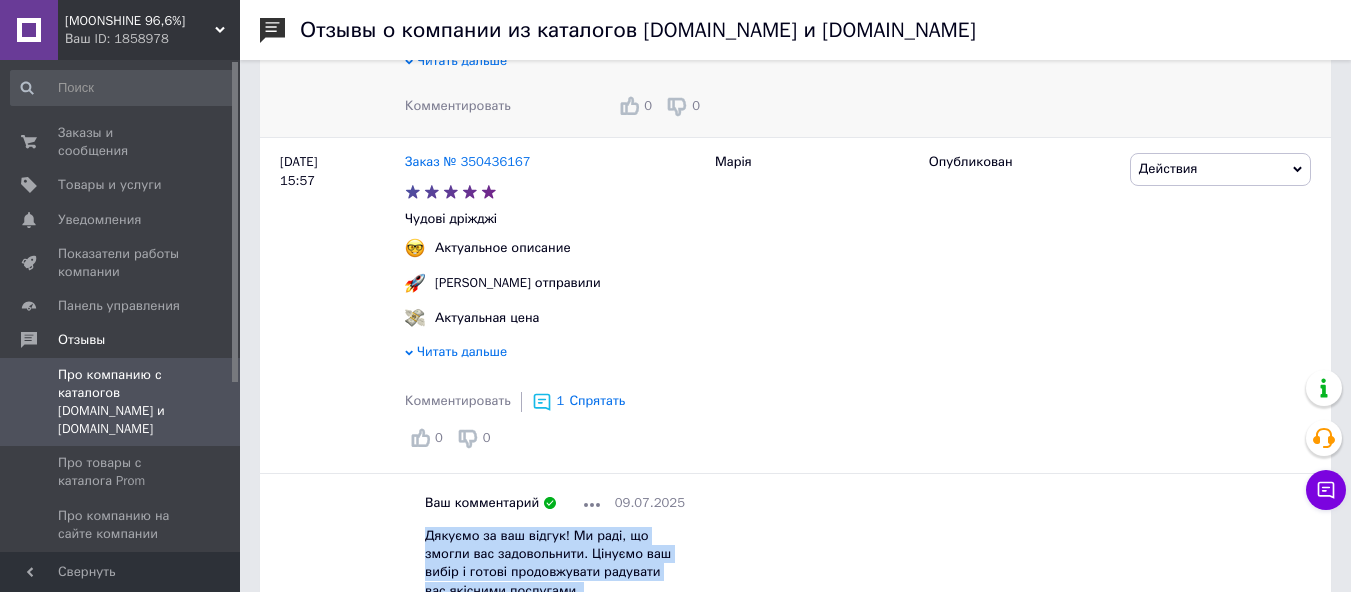 scroll, scrollTop: 900, scrollLeft: 0, axis: vertical 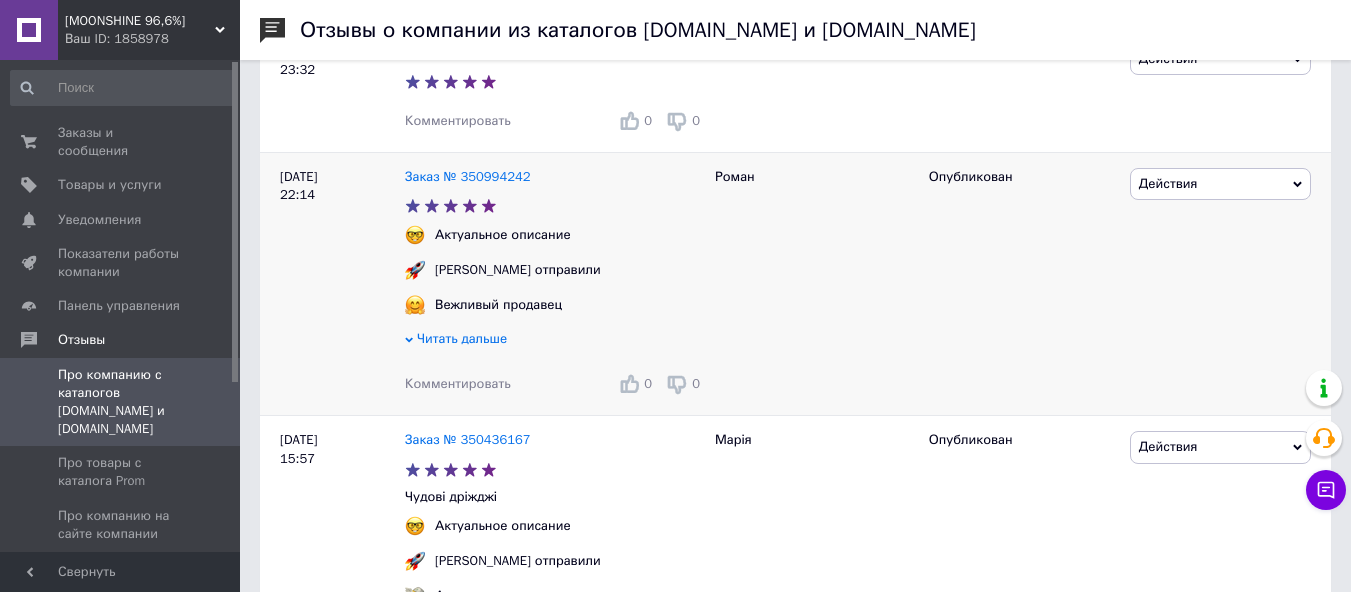 click on "Комментировать" at bounding box center [458, 383] 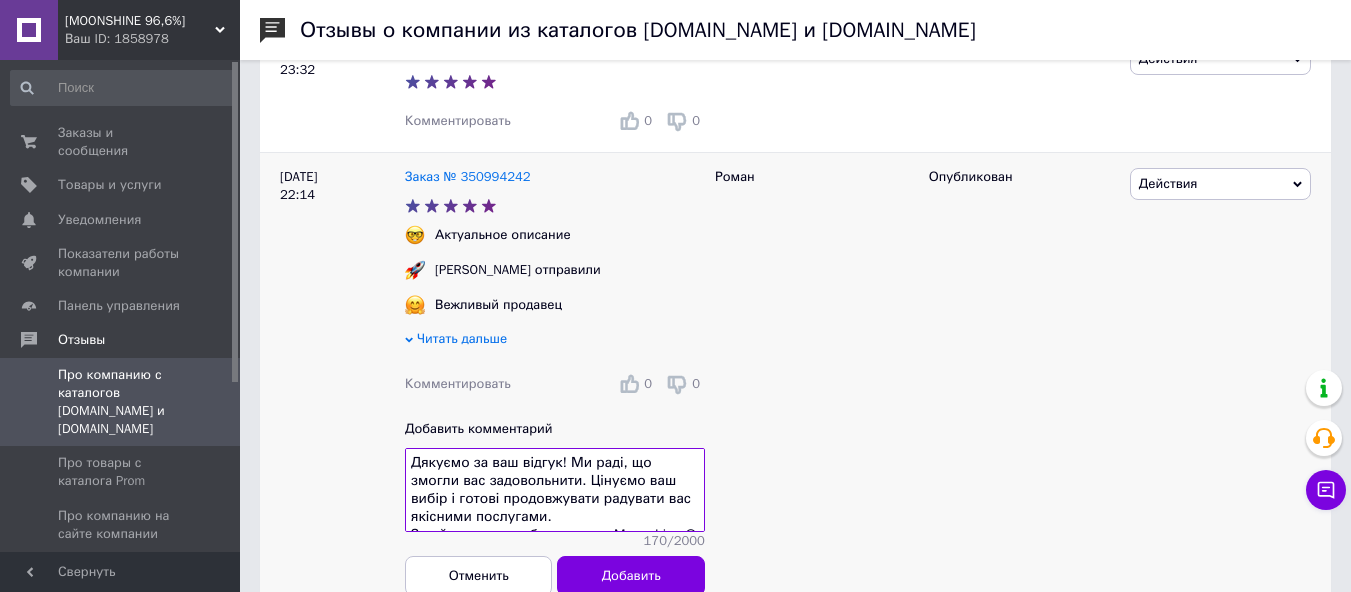 scroll, scrollTop: 33, scrollLeft: 0, axis: vertical 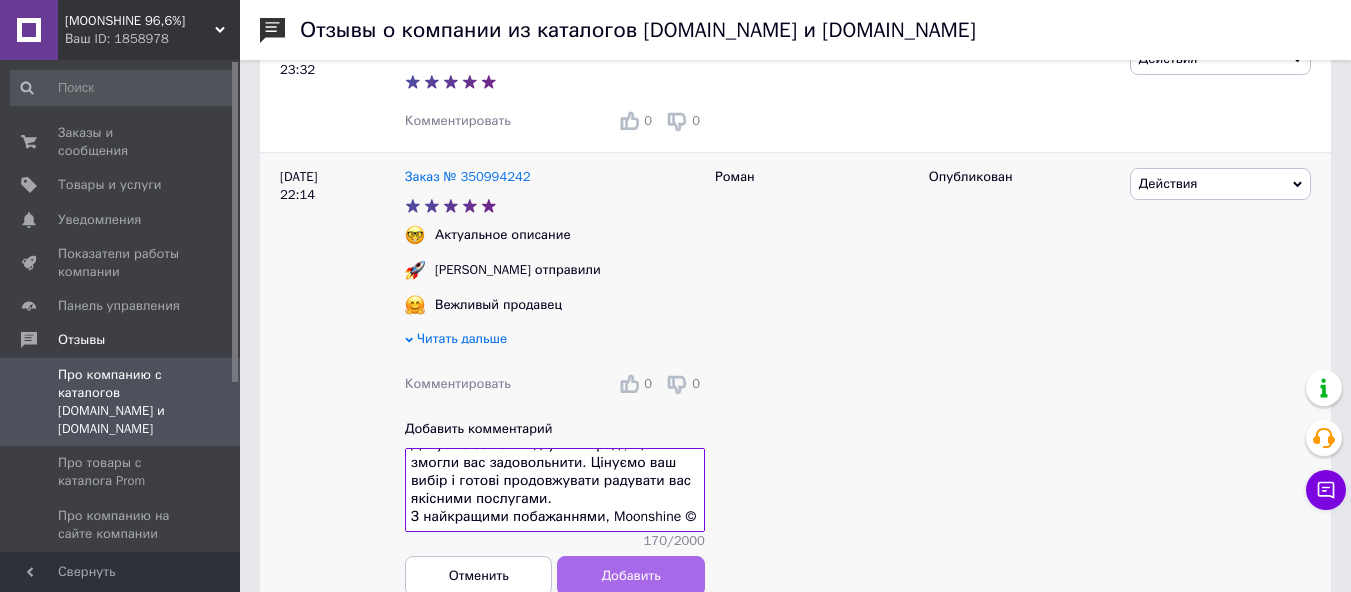 type on "Дякуємо за ваш відгук! Ми раді, що змогли вас задовольнити. Цінуємо ваш вибір і готові продовжувати радувати вас якісними послугами.
З найкращими побажаннями, Moonshine ©" 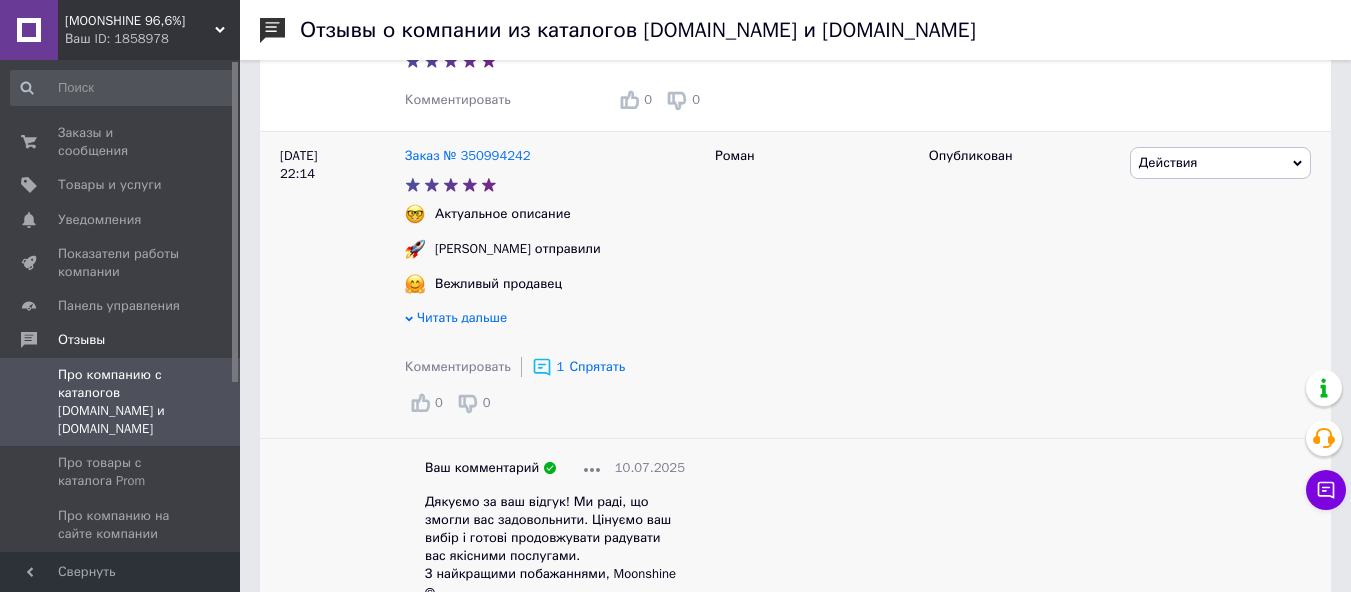 scroll, scrollTop: 900, scrollLeft: 0, axis: vertical 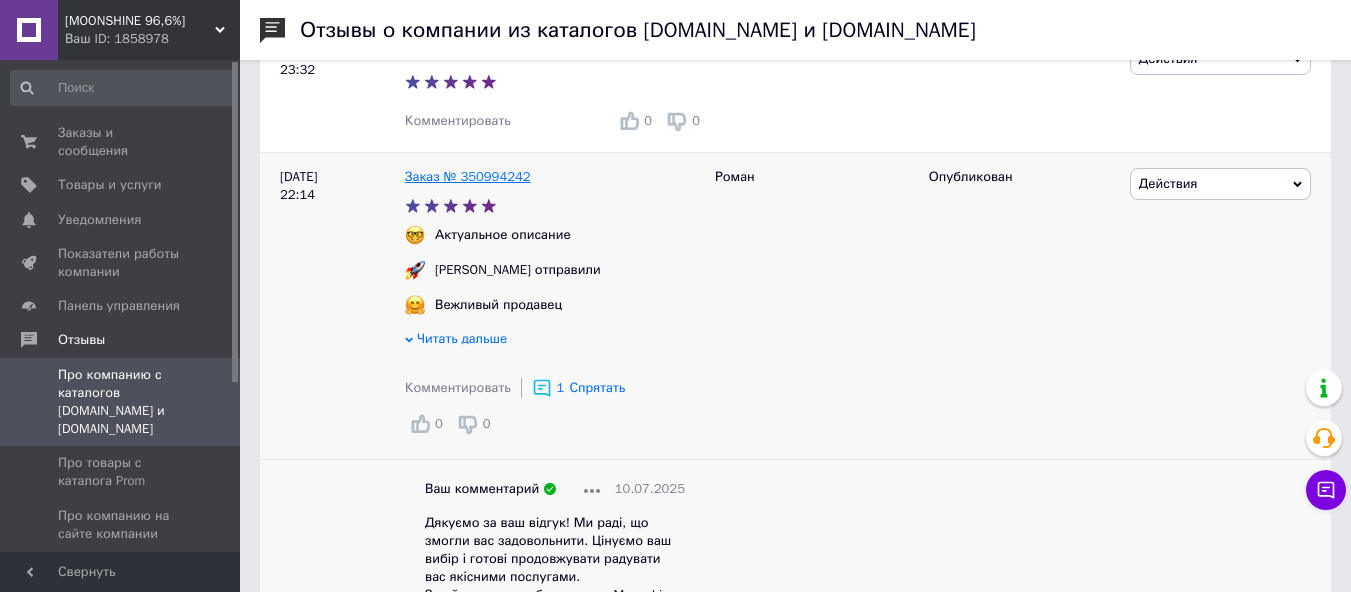 click on "Заказ № 350994242" at bounding box center (468, 176) 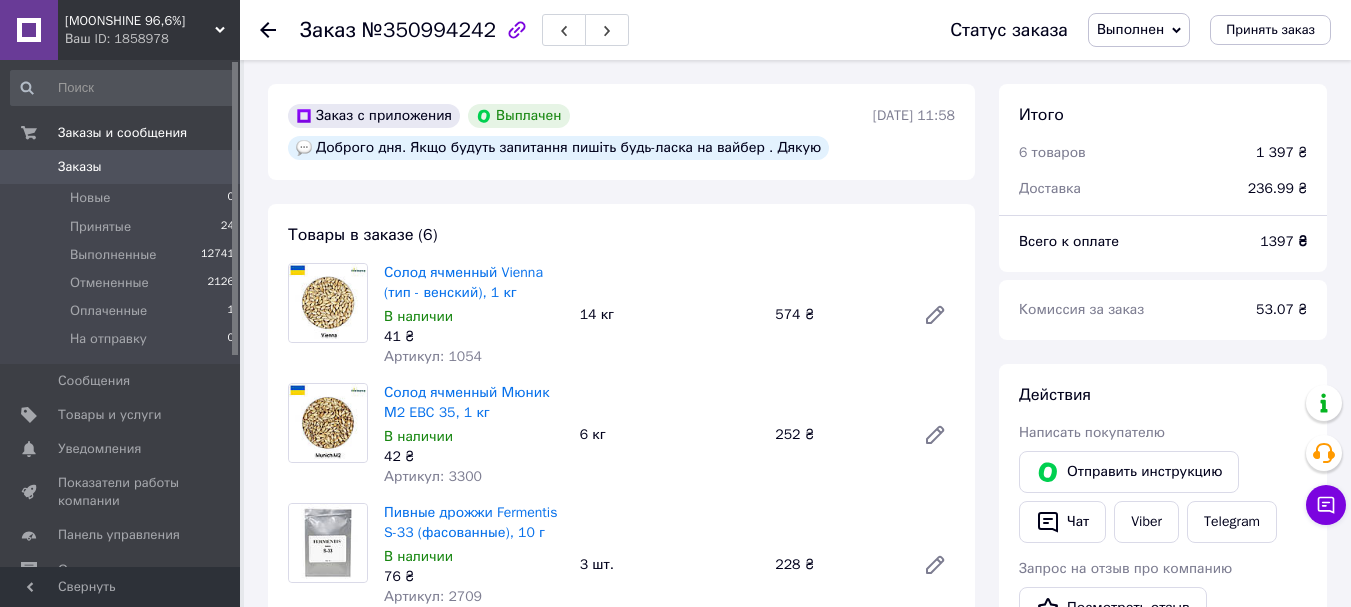 scroll, scrollTop: 212, scrollLeft: 0, axis: vertical 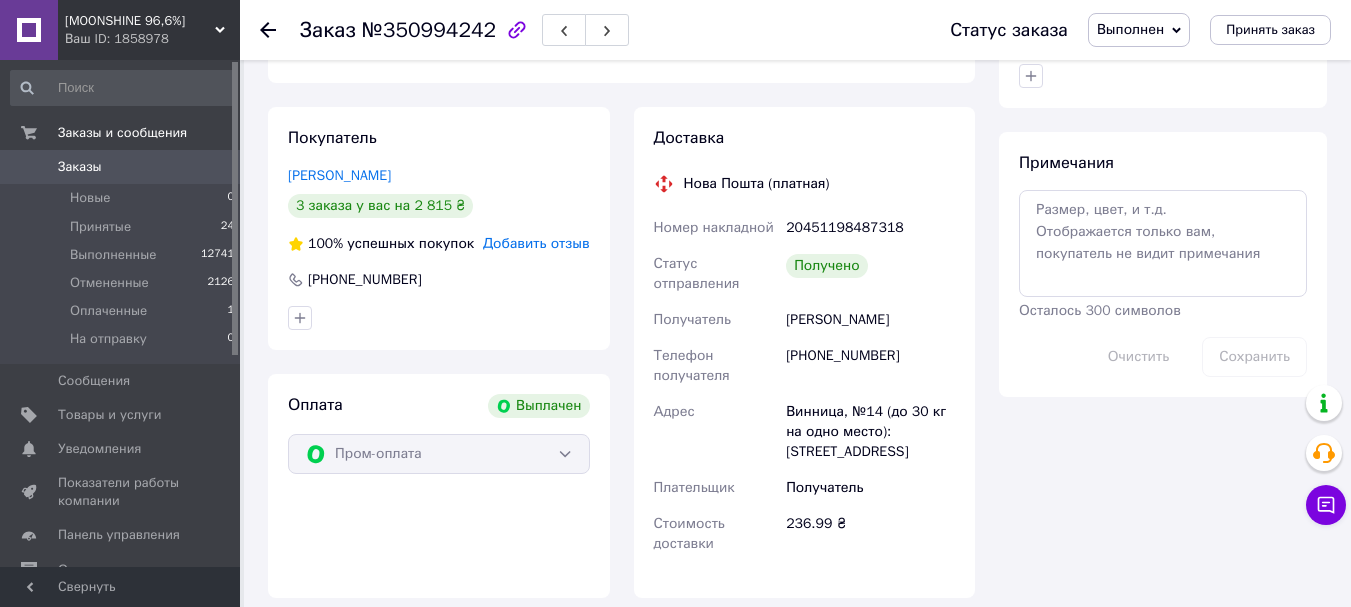 click on "Добавить отзыв" at bounding box center [536, 243] 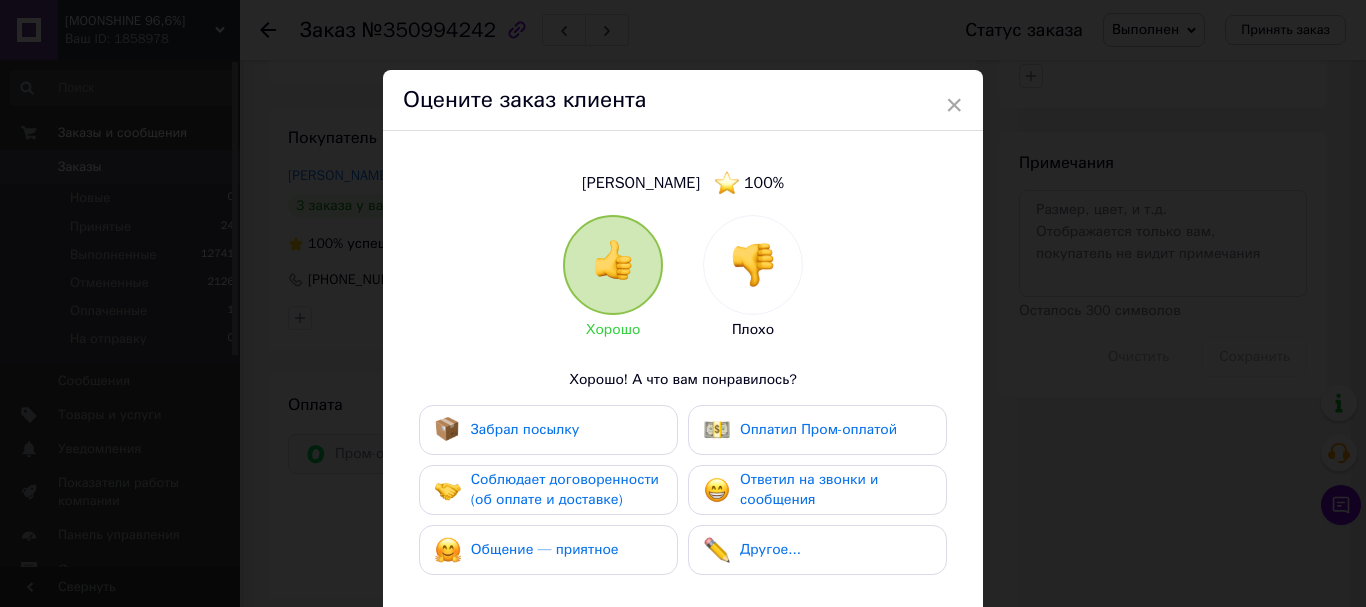 click on "Хорошо Плохо Хорошо! А что вам понравилось? Забрал посылку Оплатил Пром-оплатой Соблюдает договоренности (об оплате и доставке) Ответил на звонки и сообщения Общение — приятное Другое... Добавьте личный комментарий 0   из   500" at bounding box center (683, 522) 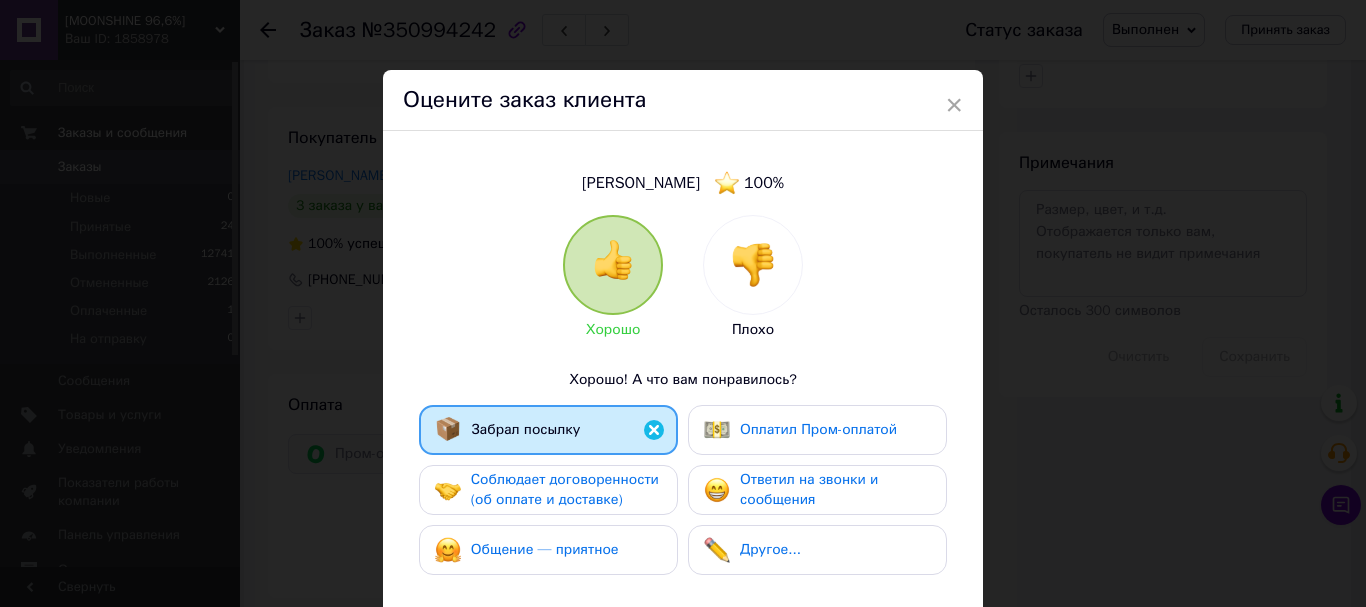 click on "Оплатил Пром-оплатой" at bounding box center [817, 430] 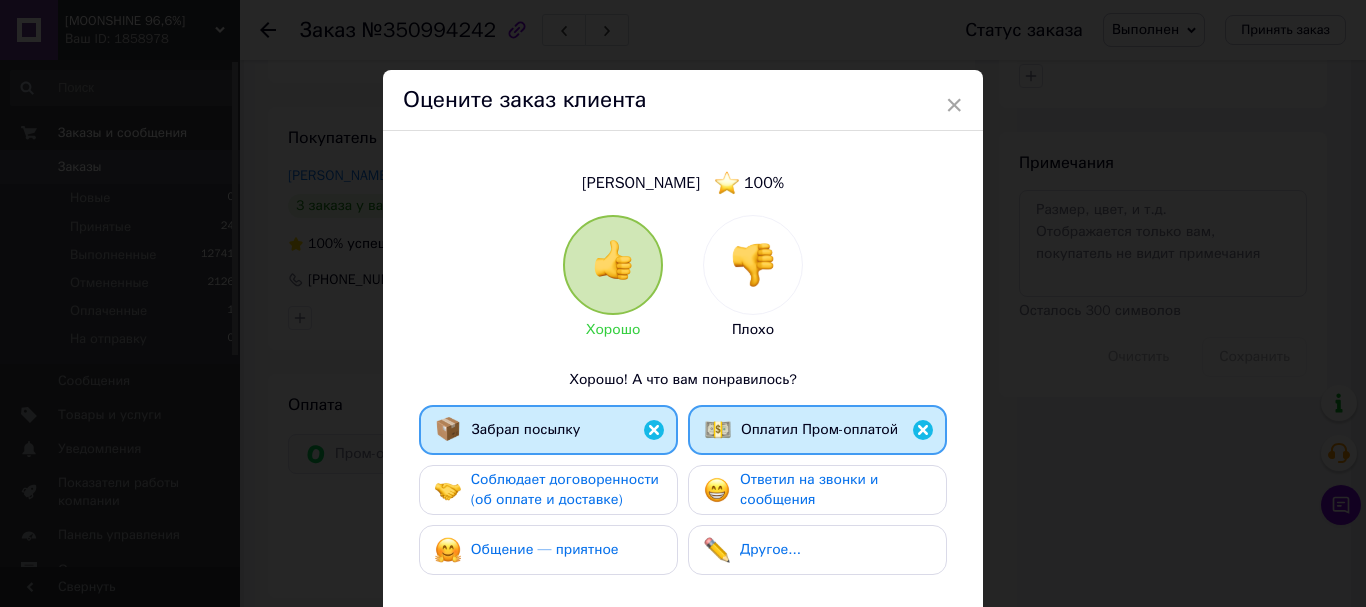 click at bounding box center [717, 490] 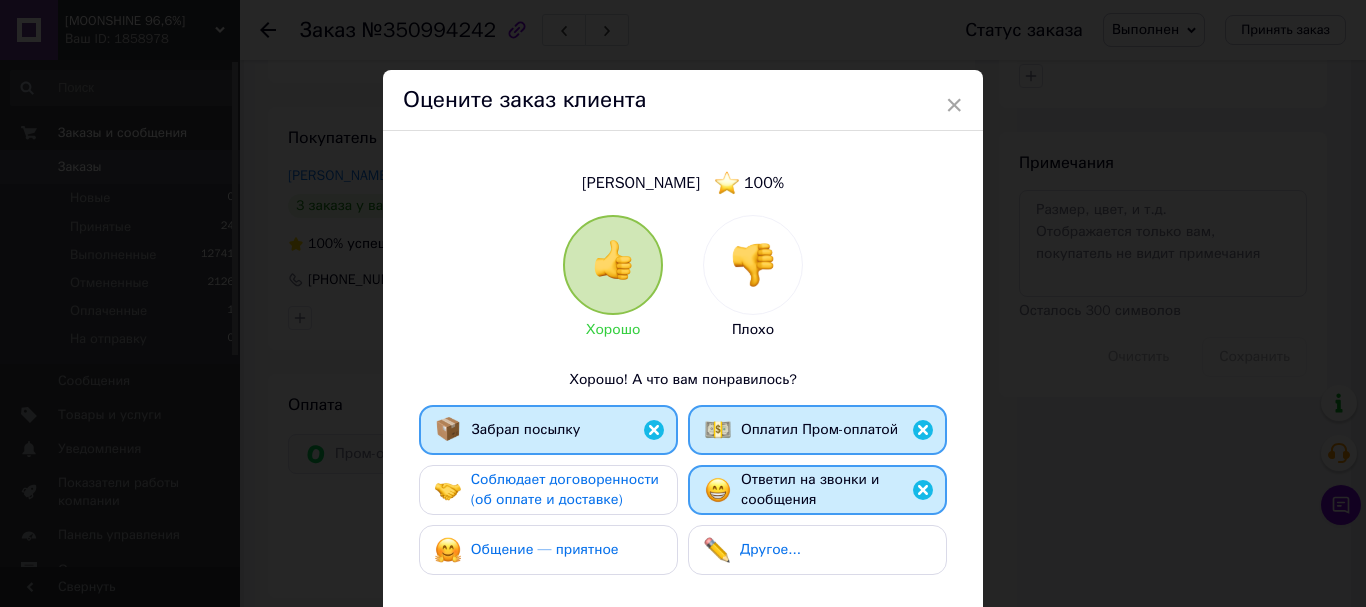 click on "Соблюдает договоренности (об оплате и доставке)" at bounding box center (565, 489) 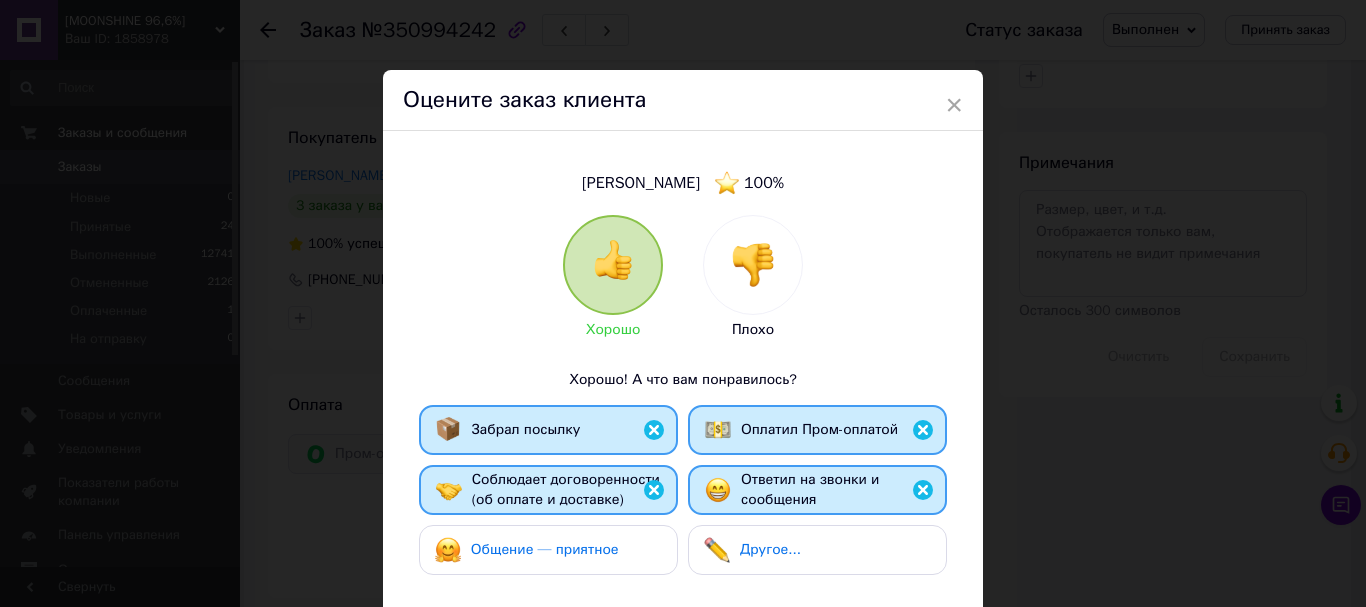 click on "Общение — приятное" at bounding box center [545, 549] 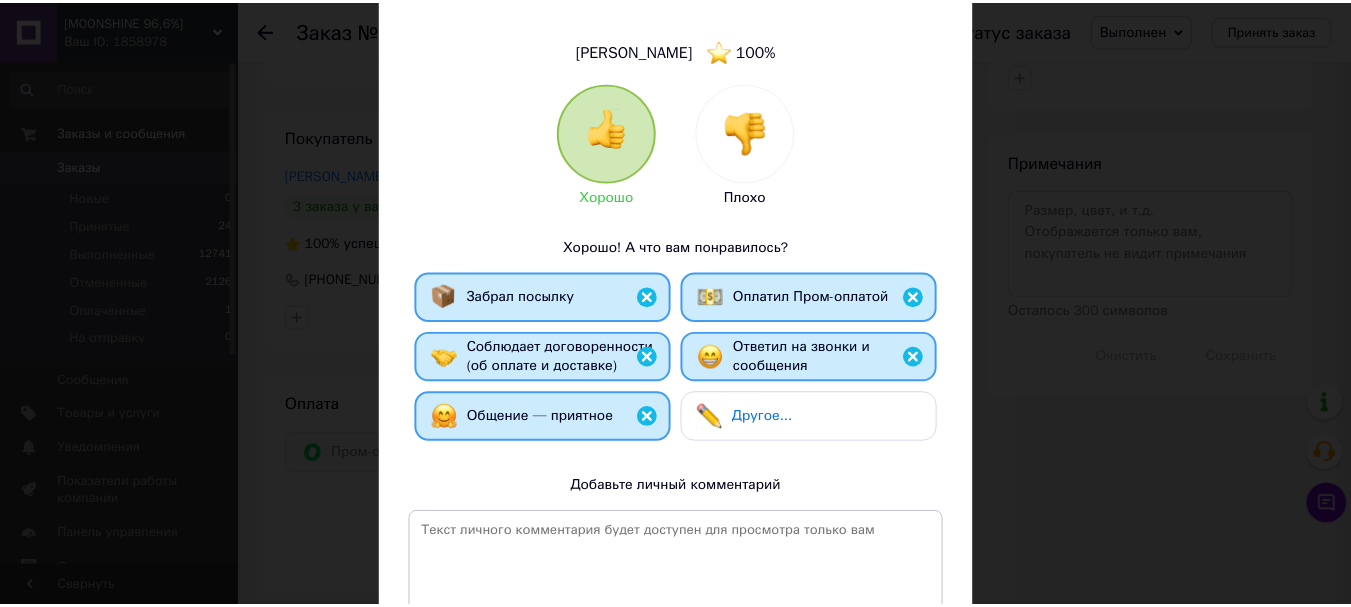 scroll, scrollTop: 365, scrollLeft: 0, axis: vertical 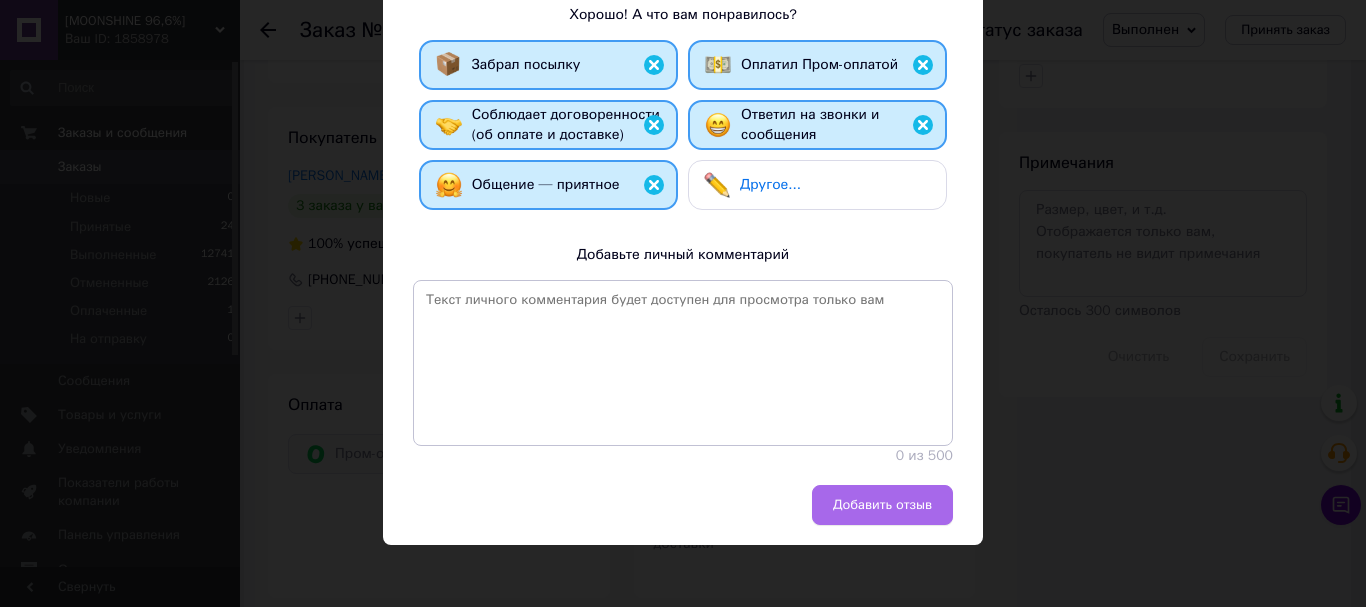 click on "Добавить отзыв" at bounding box center (882, 505) 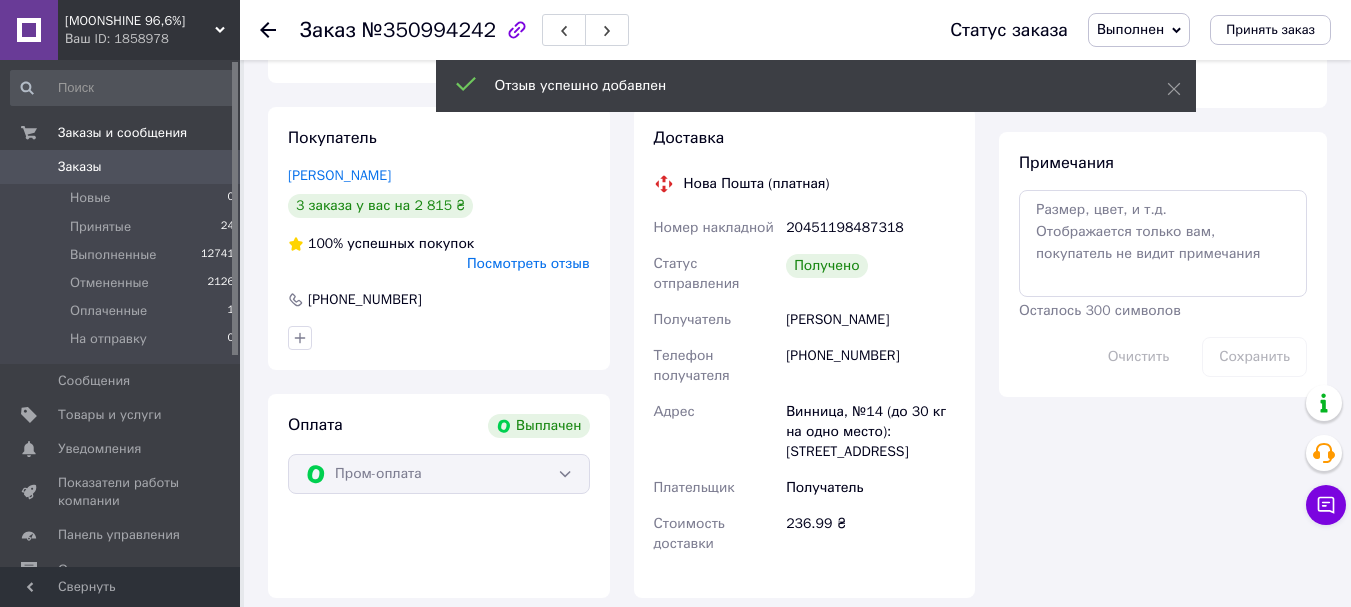 click 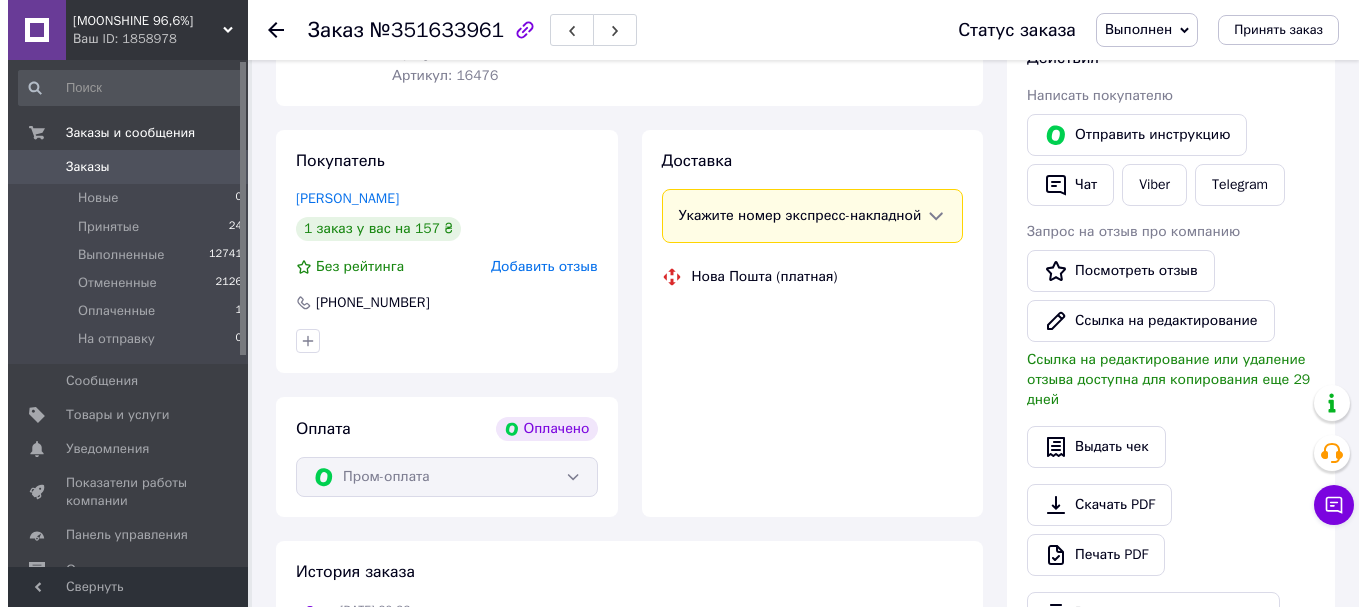 scroll, scrollTop: 400, scrollLeft: 0, axis: vertical 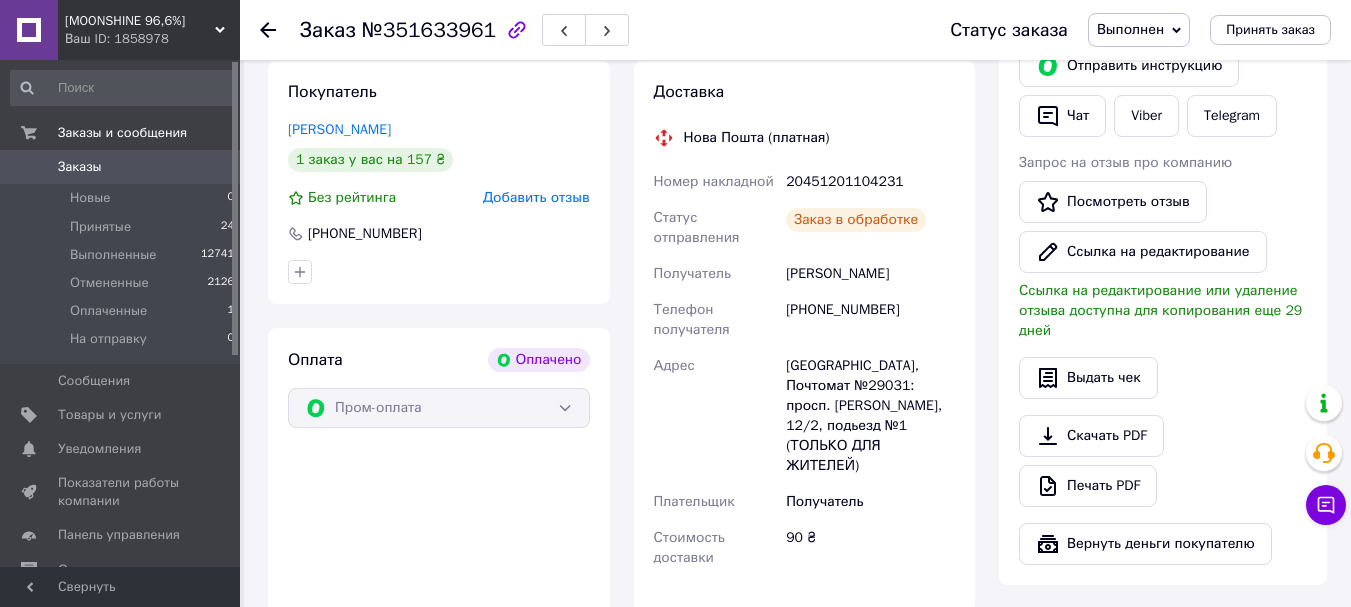 click on "Добавить отзыв" at bounding box center [536, 197] 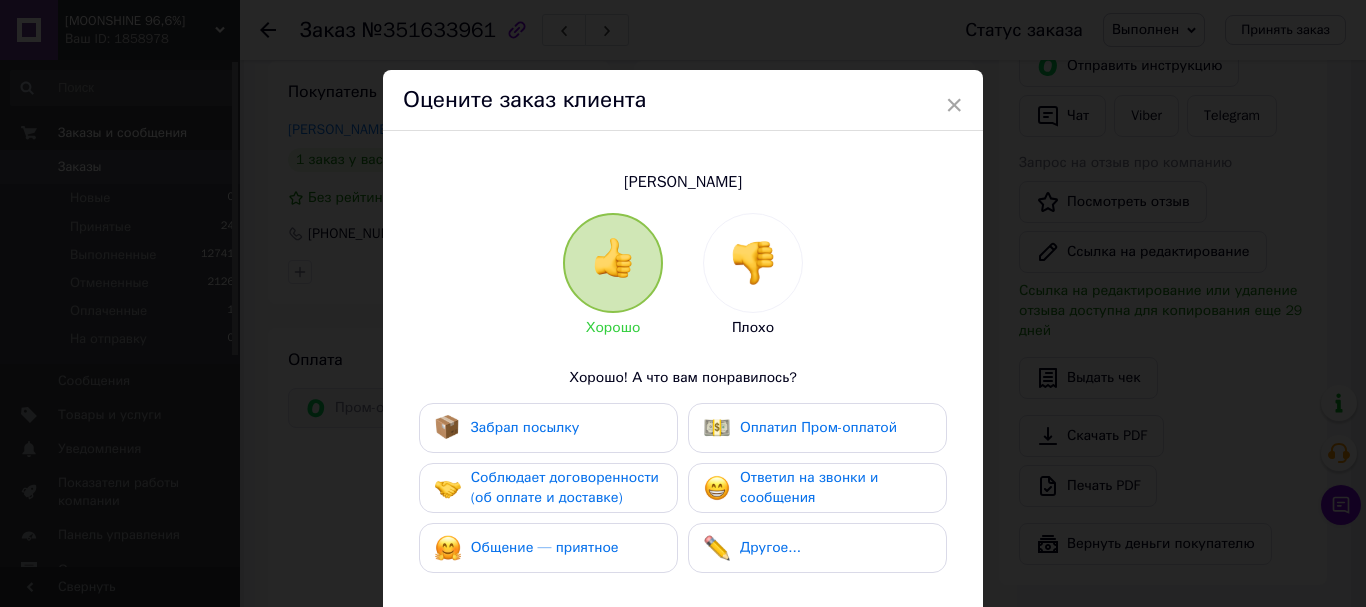 click on "Забрал посылку" at bounding box center (525, 427) 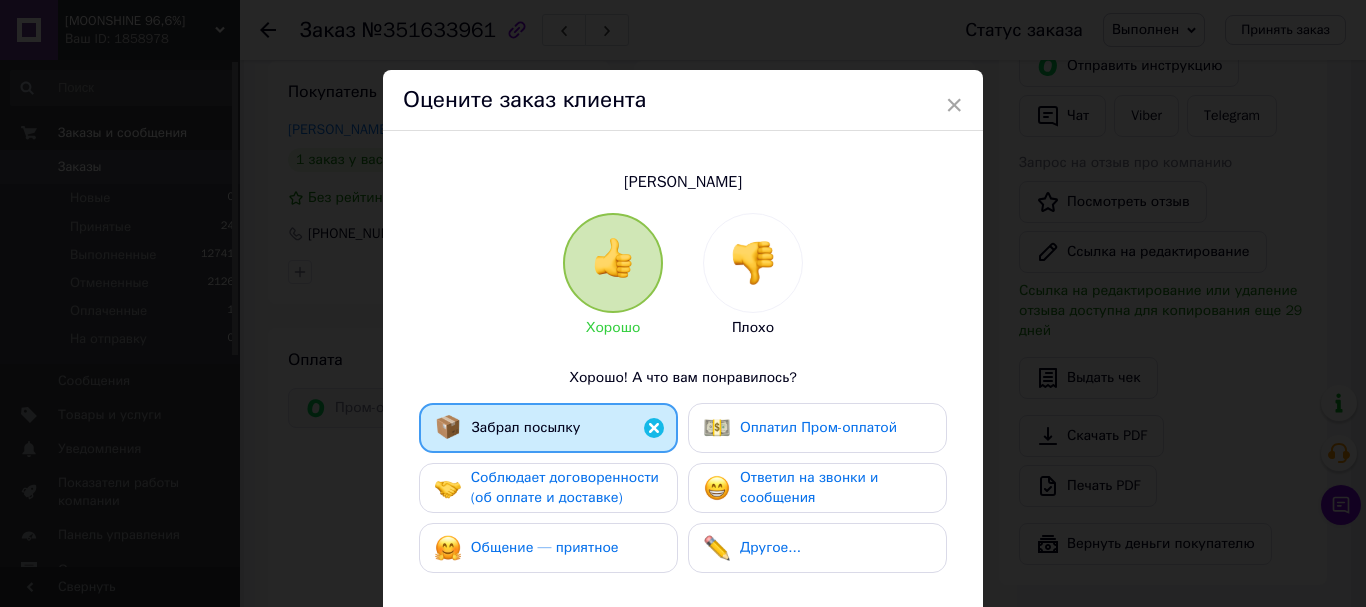 click on "Оплатил Пром-оплатой" at bounding box center [817, 428] 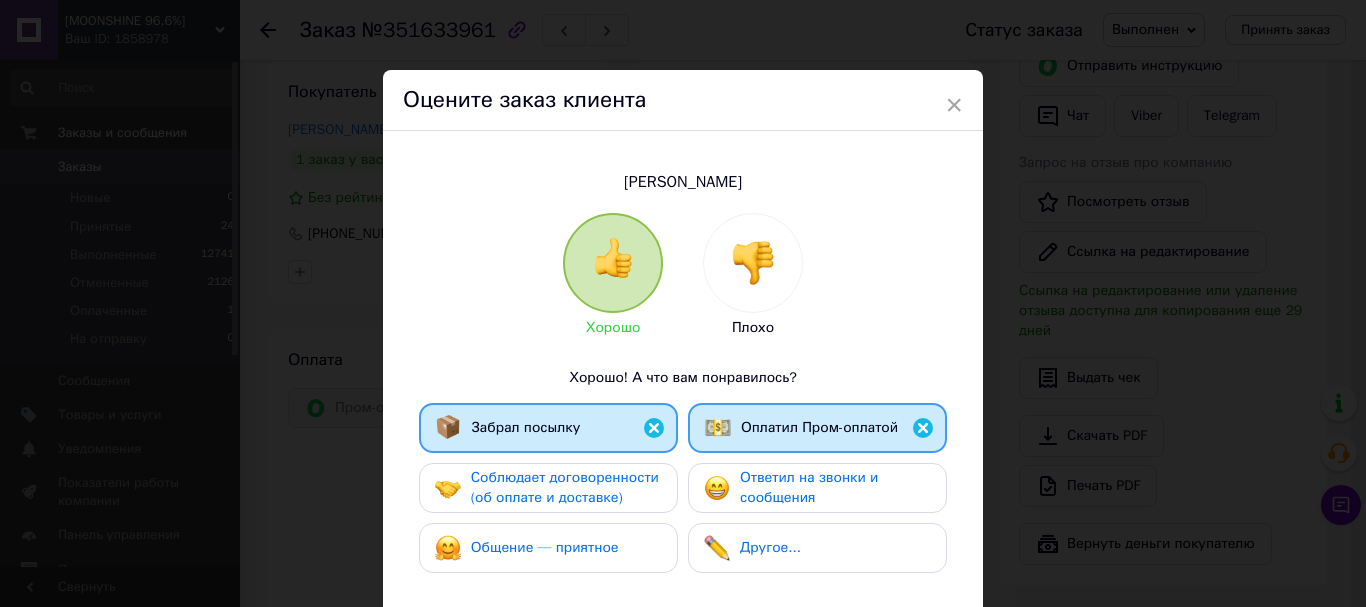 drag, startPoint x: 726, startPoint y: 464, endPoint x: 619, endPoint y: 485, distance: 109.041275 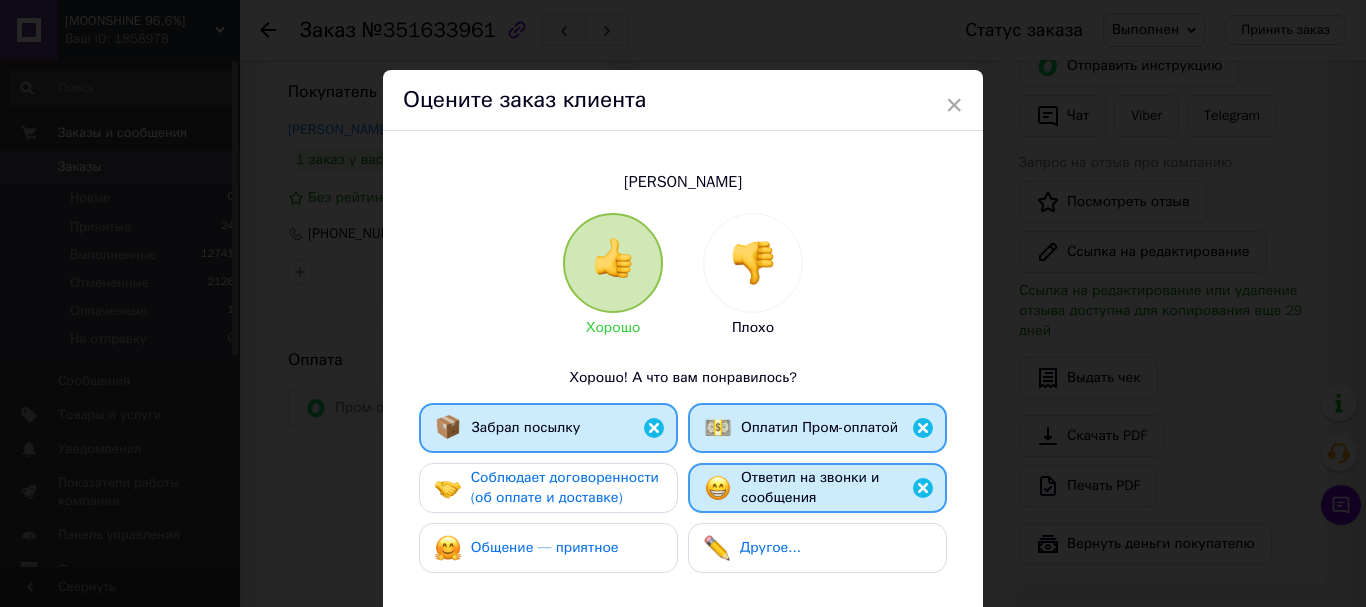 click on "Соблюдает договоренности (об оплате и доставке)" at bounding box center (565, 487) 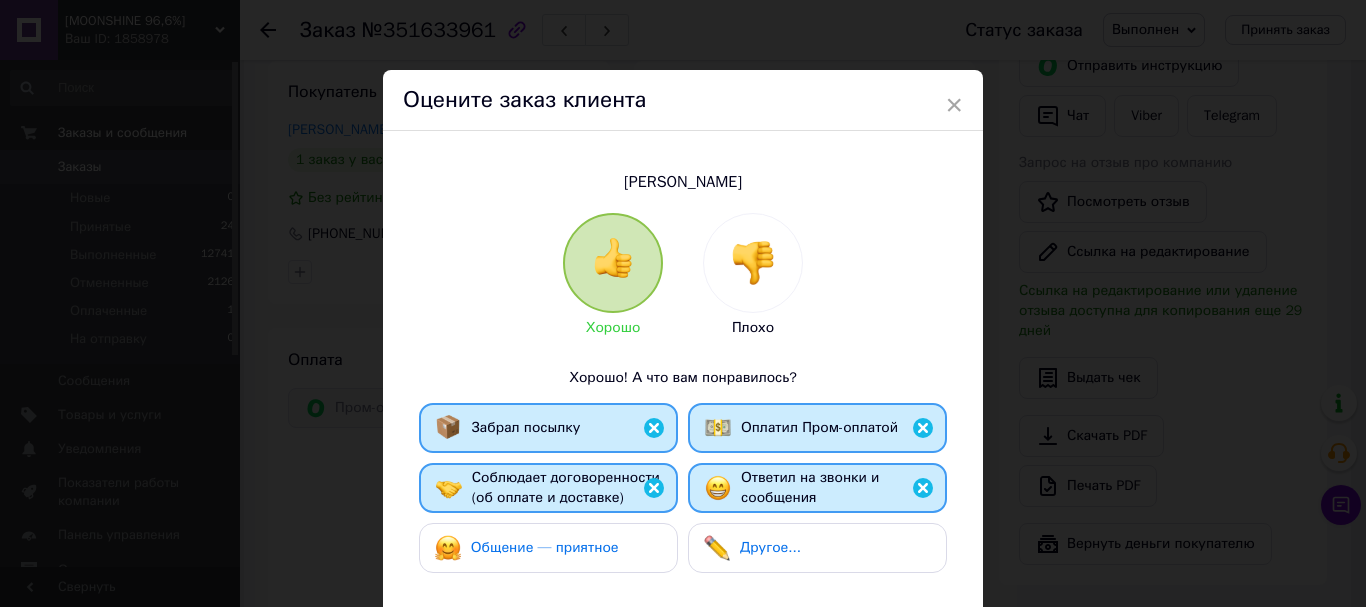 drag, startPoint x: 597, startPoint y: 528, endPoint x: 646, endPoint y: 536, distance: 49.648766 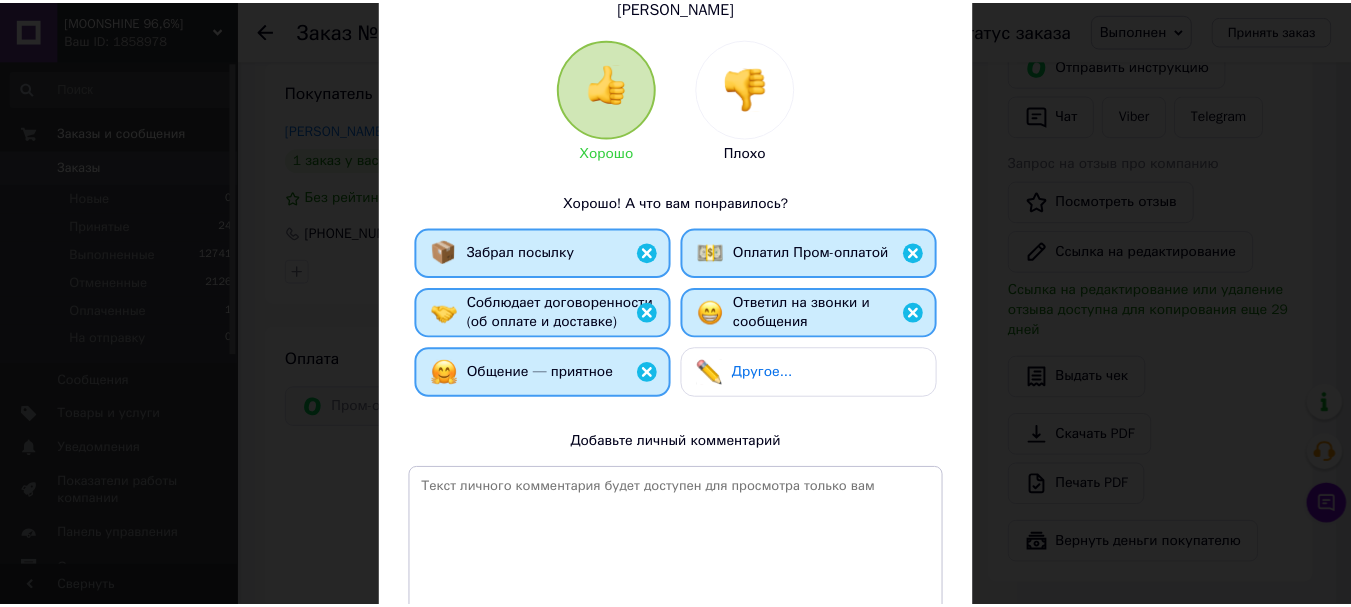 scroll, scrollTop: 364, scrollLeft: 0, axis: vertical 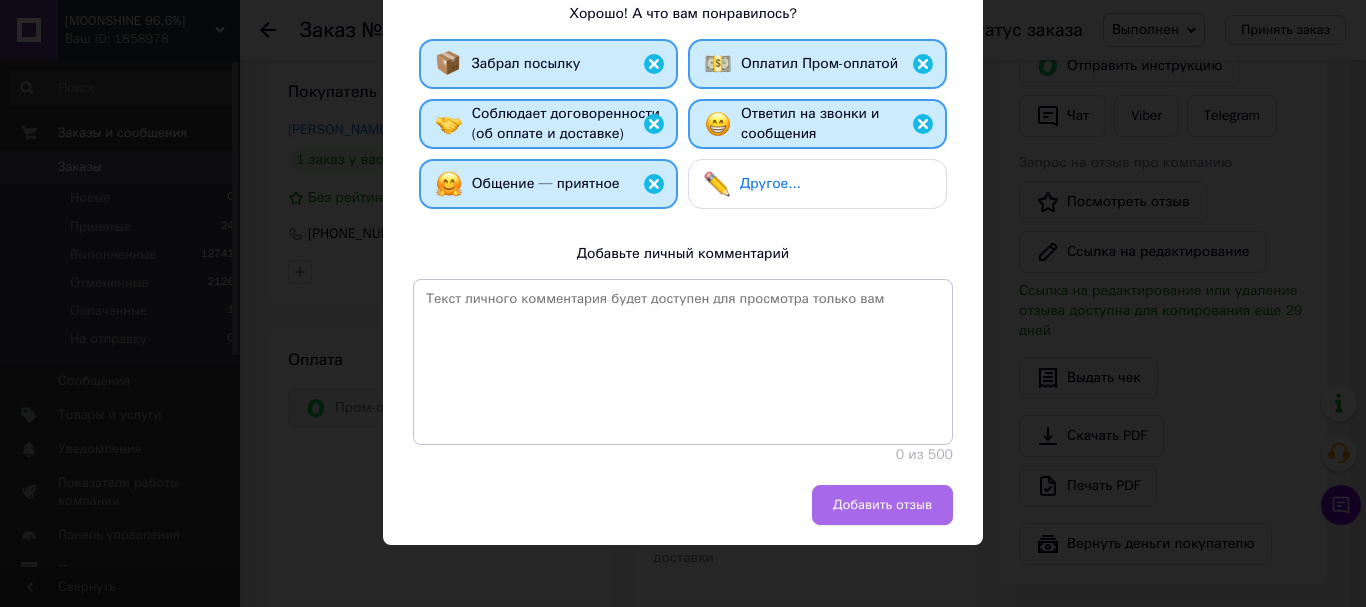 click on "Добавить отзыв" at bounding box center [882, 505] 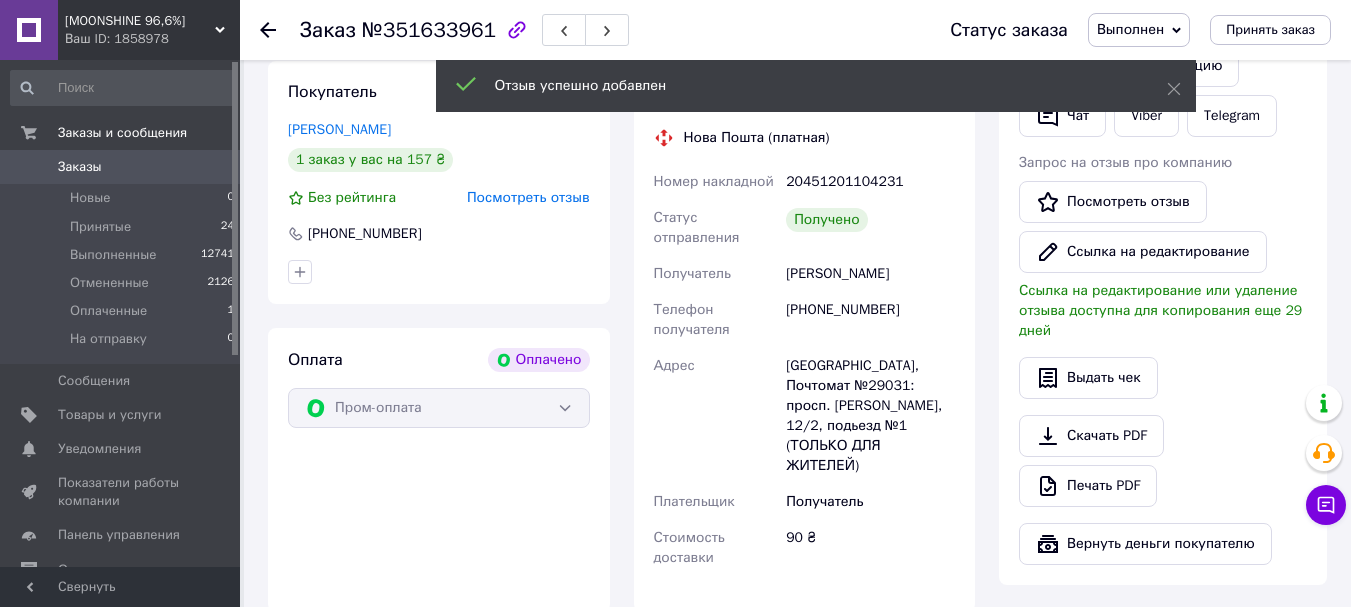 click 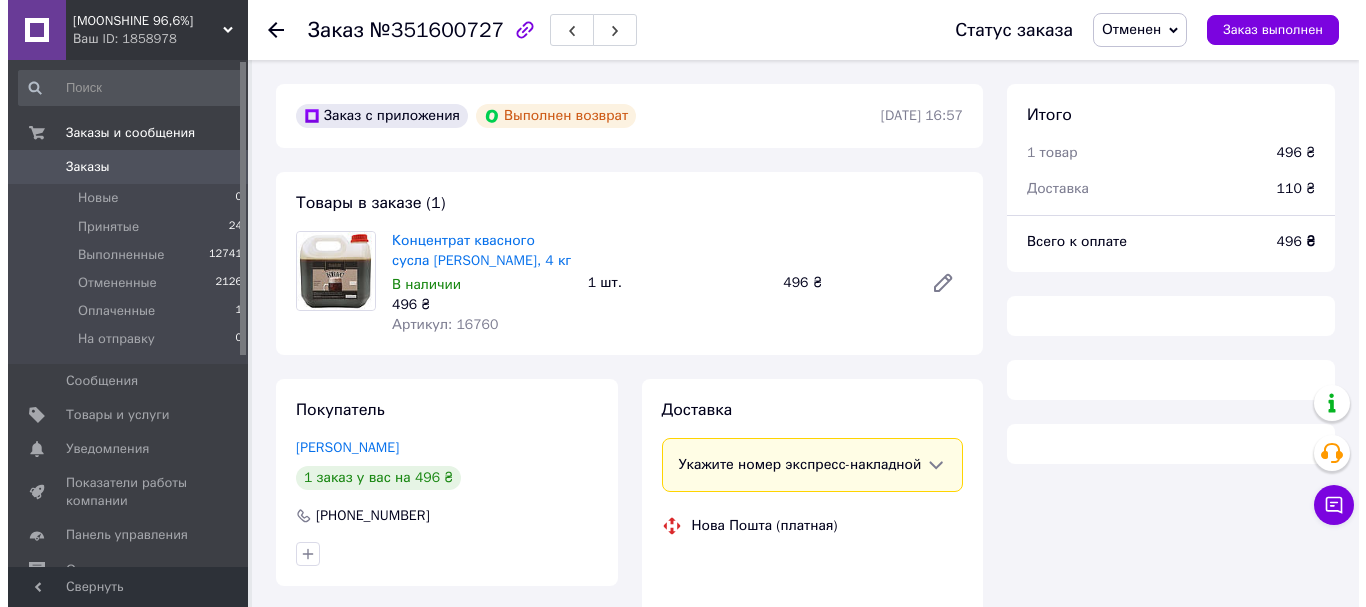 scroll, scrollTop: 211, scrollLeft: 0, axis: vertical 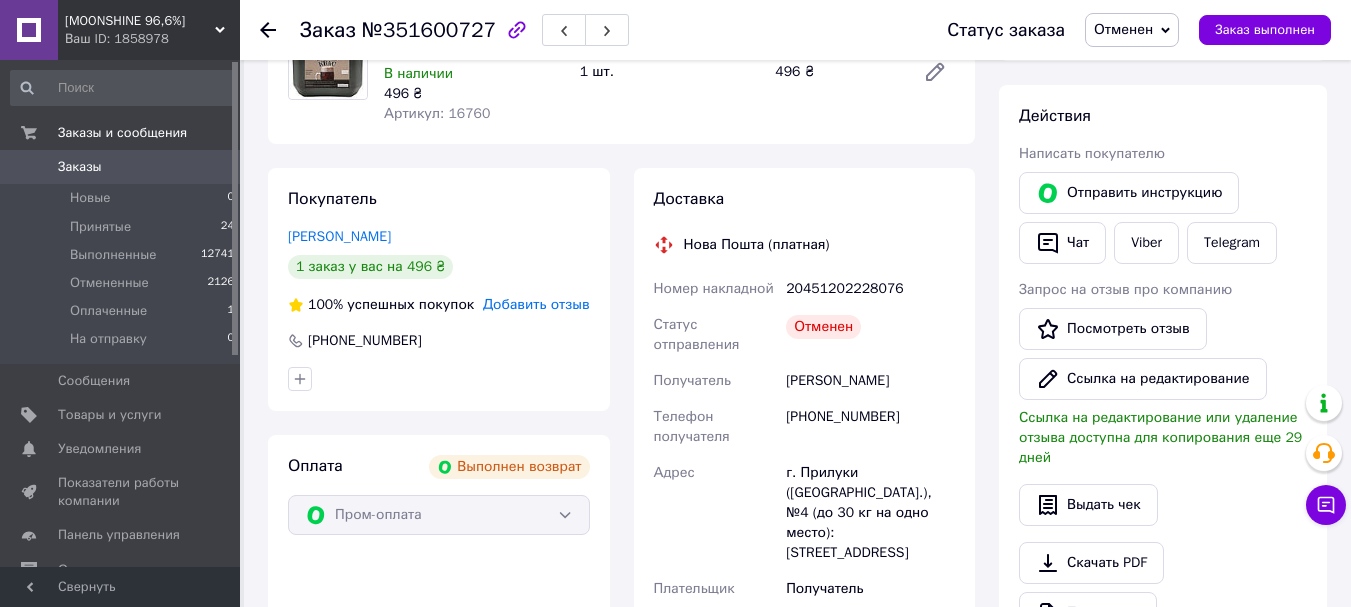 click on "Добавить отзыв" at bounding box center [536, 304] 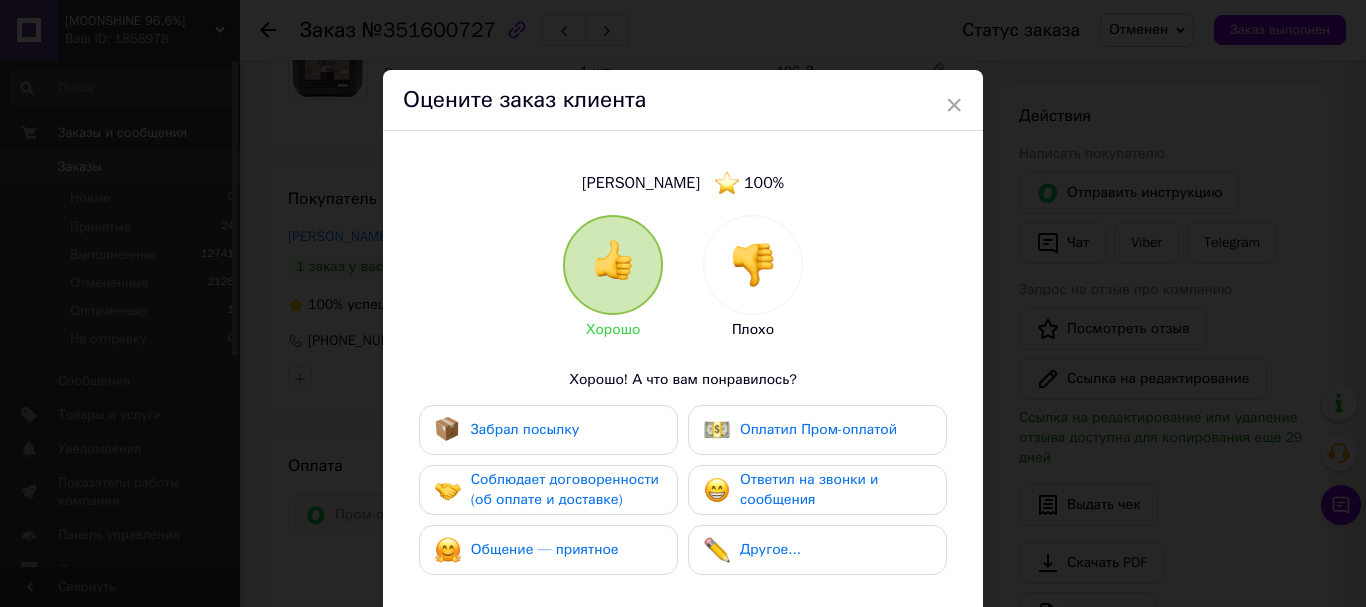 click on "Забрал посылку" at bounding box center (507, 430) 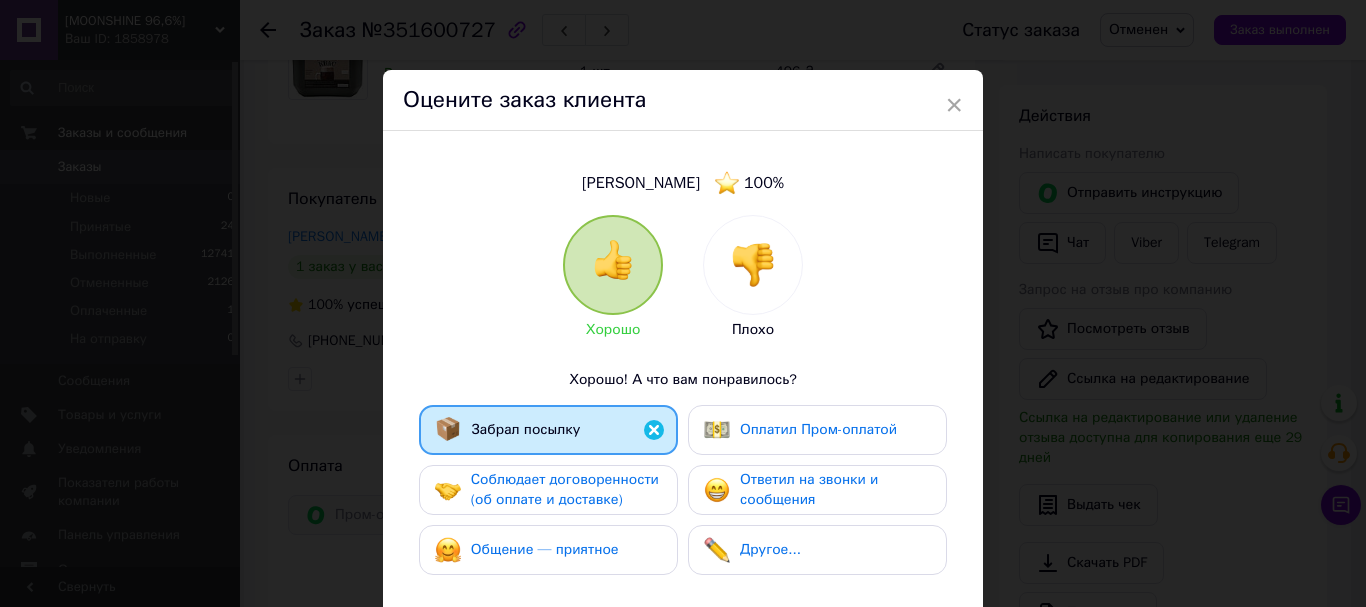 click on "Забрал посылку" at bounding box center (548, 430) 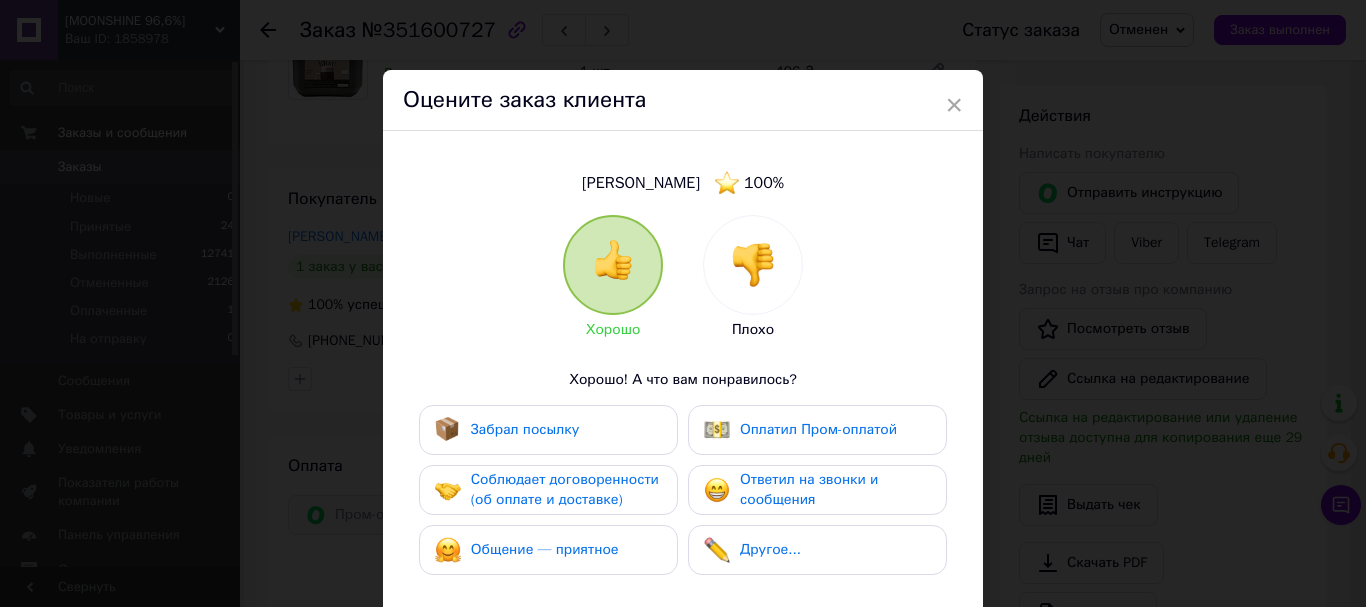 click on "Соблюдает договоренности (об оплате и доставке)" at bounding box center [565, 489] 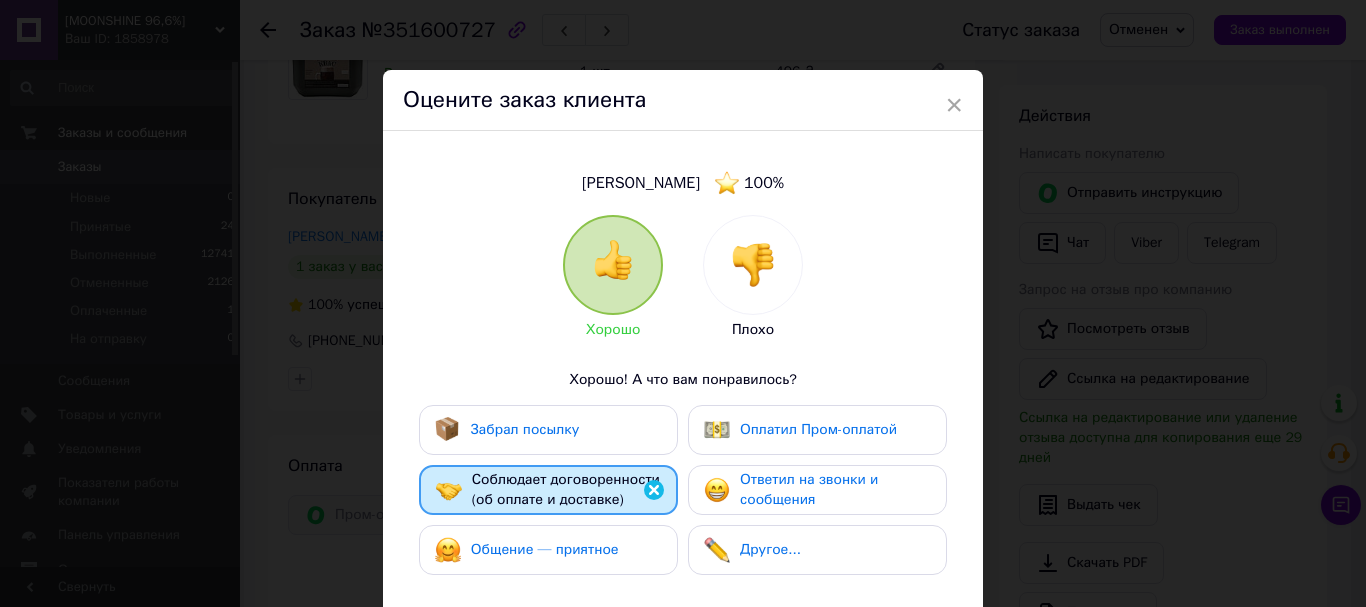 click on "Ответил на звонки и сообщения" at bounding box center (809, 489) 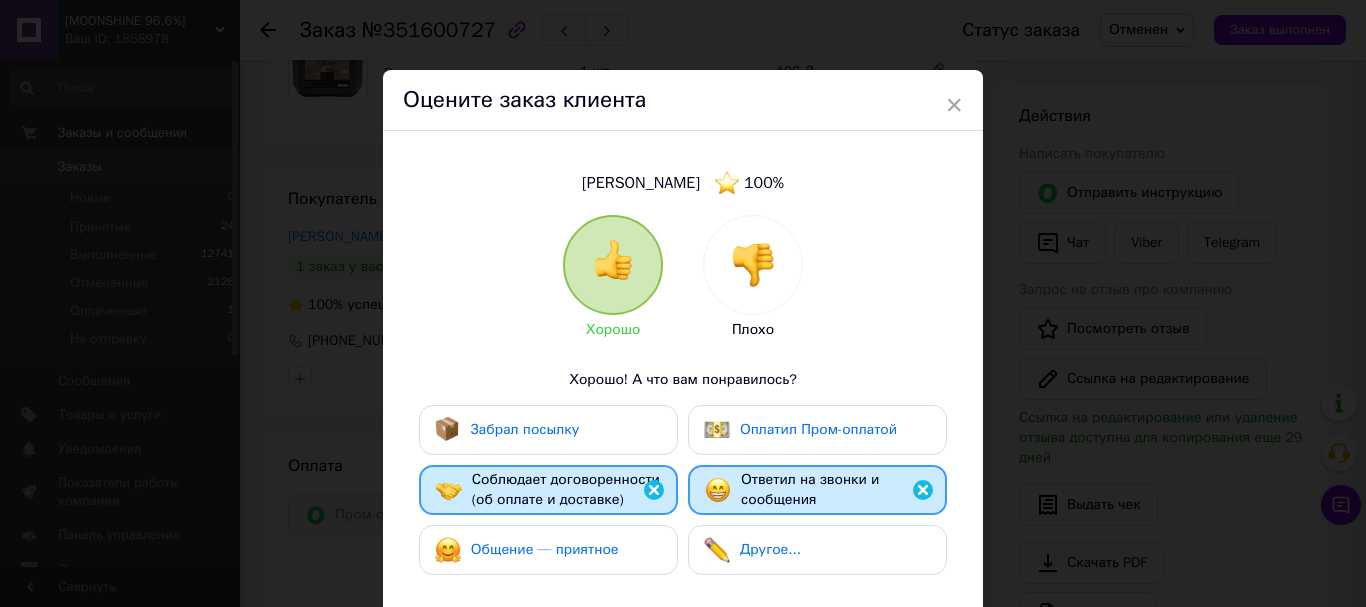 click on "Общение — приятное" at bounding box center (548, 550) 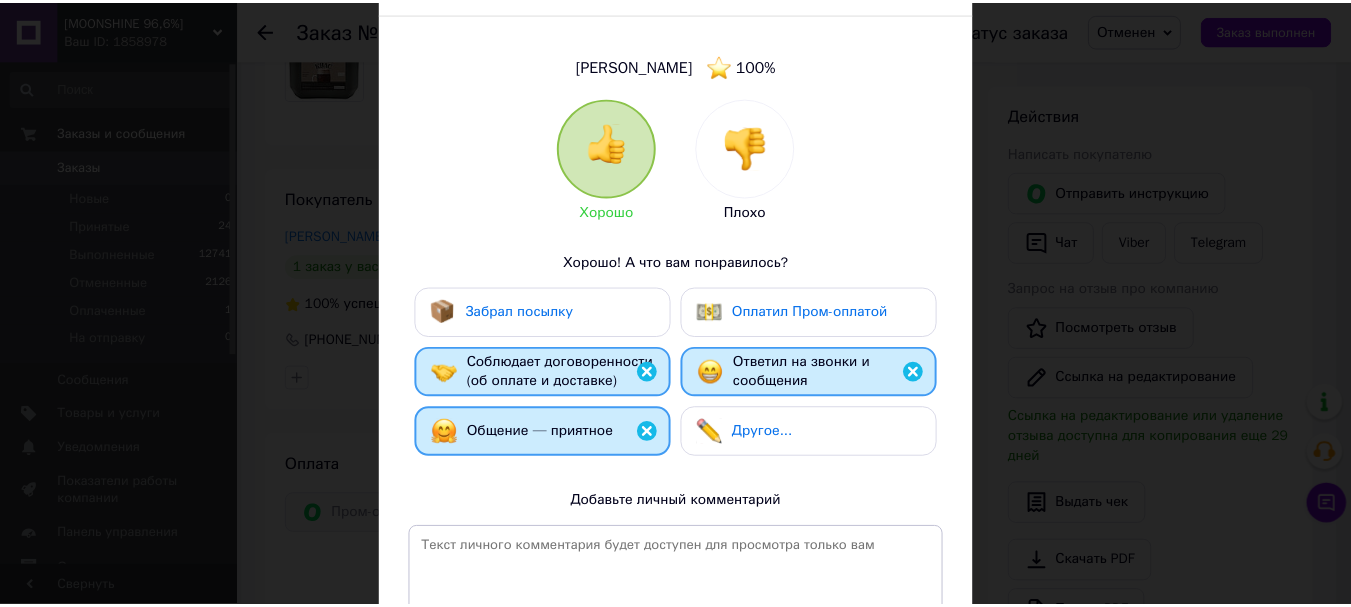 scroll, scrollTop: 300, scrollLeft: 0, axis: vertical 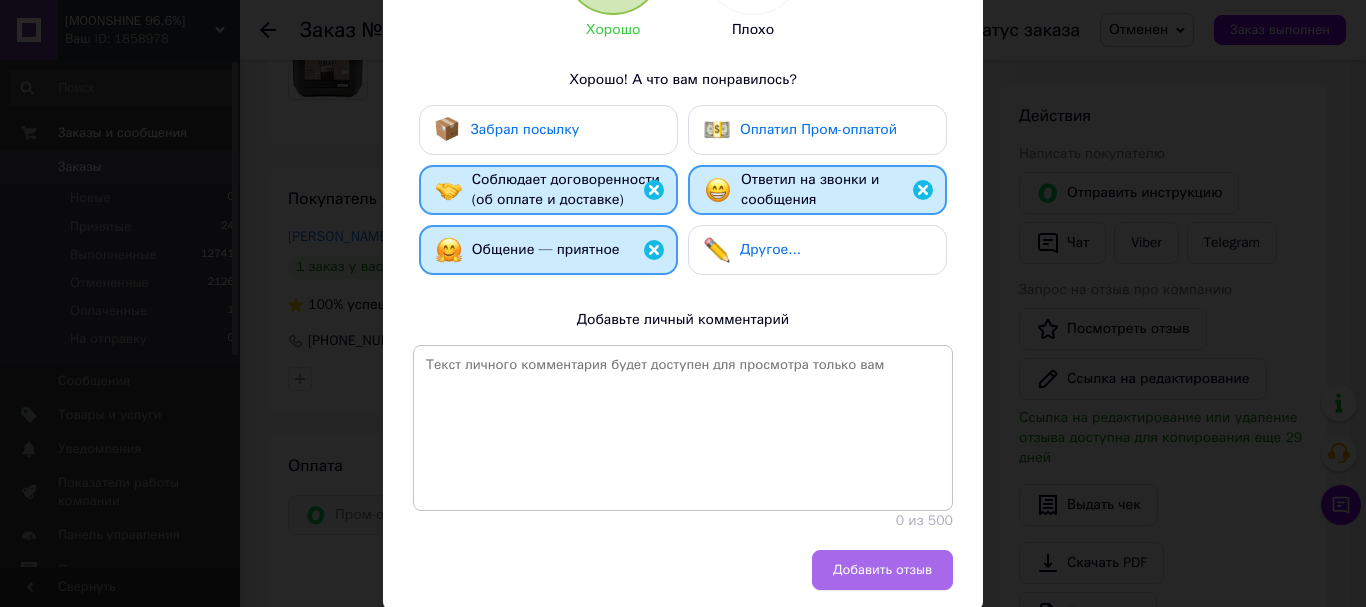 click on "Добавить отзыв" at bounding box center [882, 570] 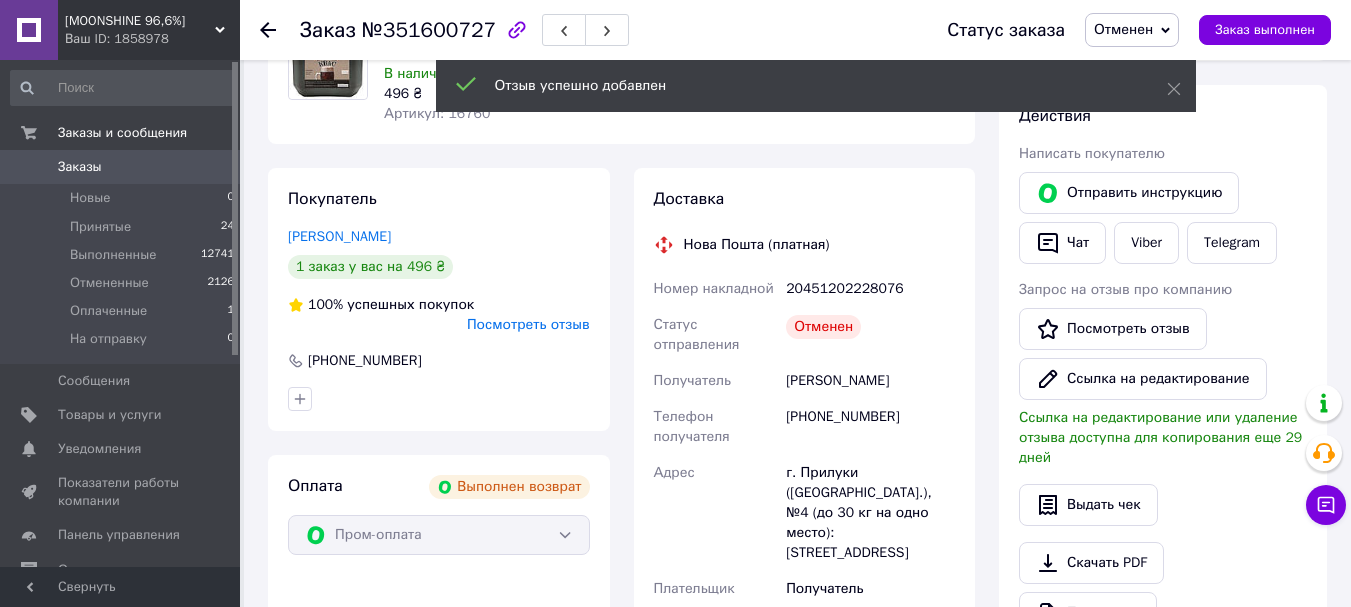 click on "Заказ №351600727 Статус заказа Отменен Принят Выполнен Оплаченный На отправку Заказ выполнен" at bounding box center [795, 30] 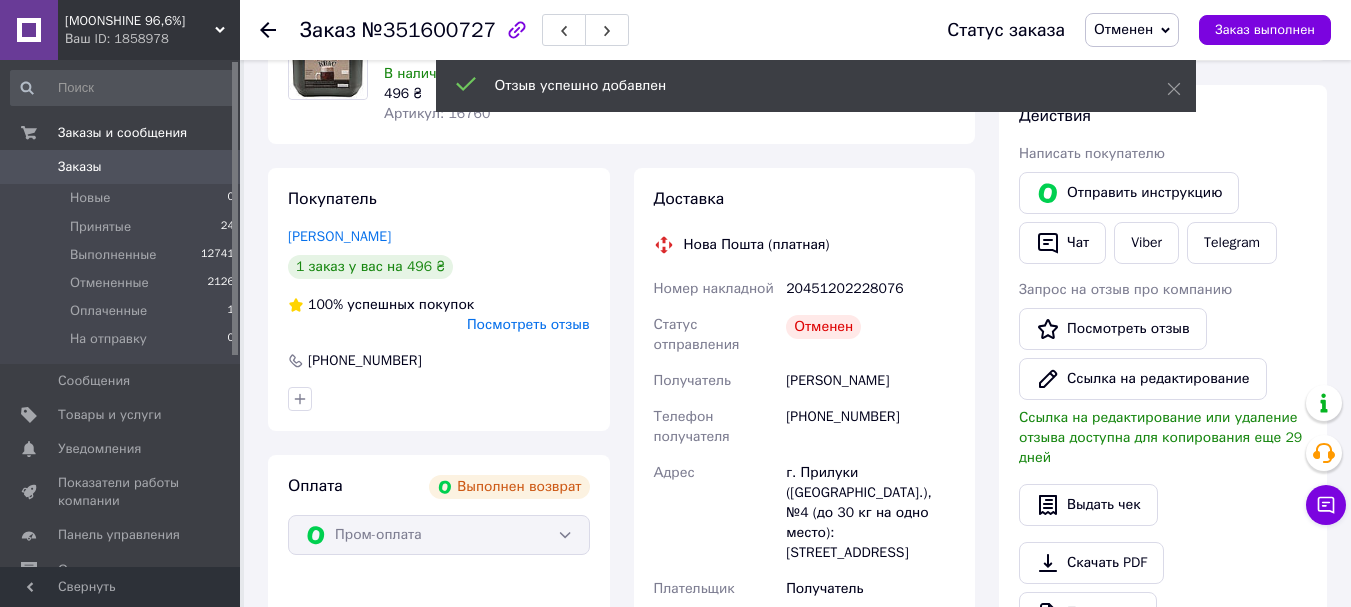 click 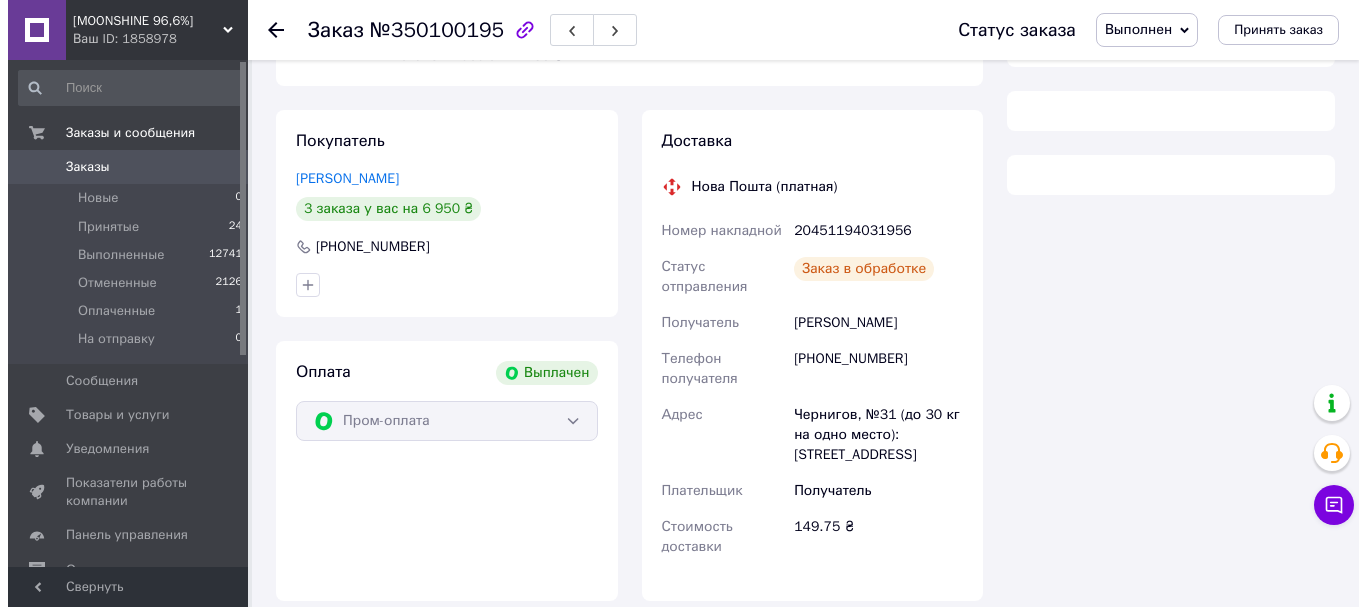 scroll, scrollTop: 439, scrollLeft: 0, axis: vertical 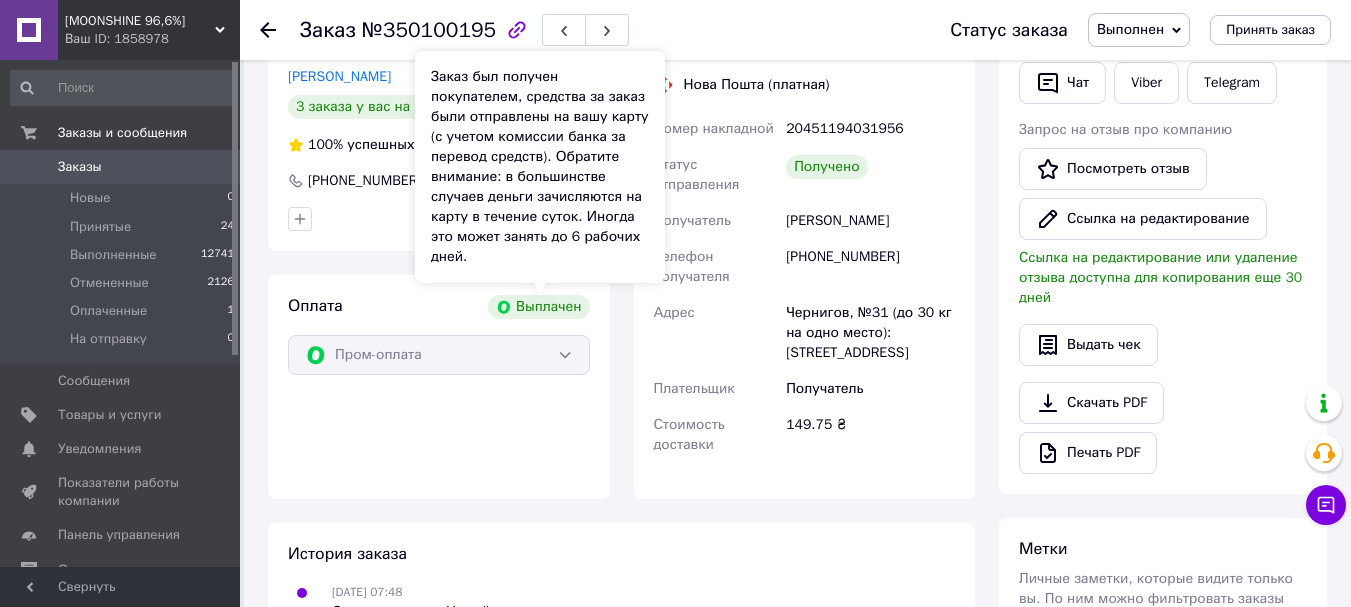 click on "Заказ был получен покупателем, средства за заказ были
отправлены на вашу карту (с учетом комиссии банка за
перевод средств). Обратите внимание: в большинстве
случаев деньги зачисляются на карту в течение суток.
Иногда это может занять до 6 рабочих дней." at bounding box center [540, 167] 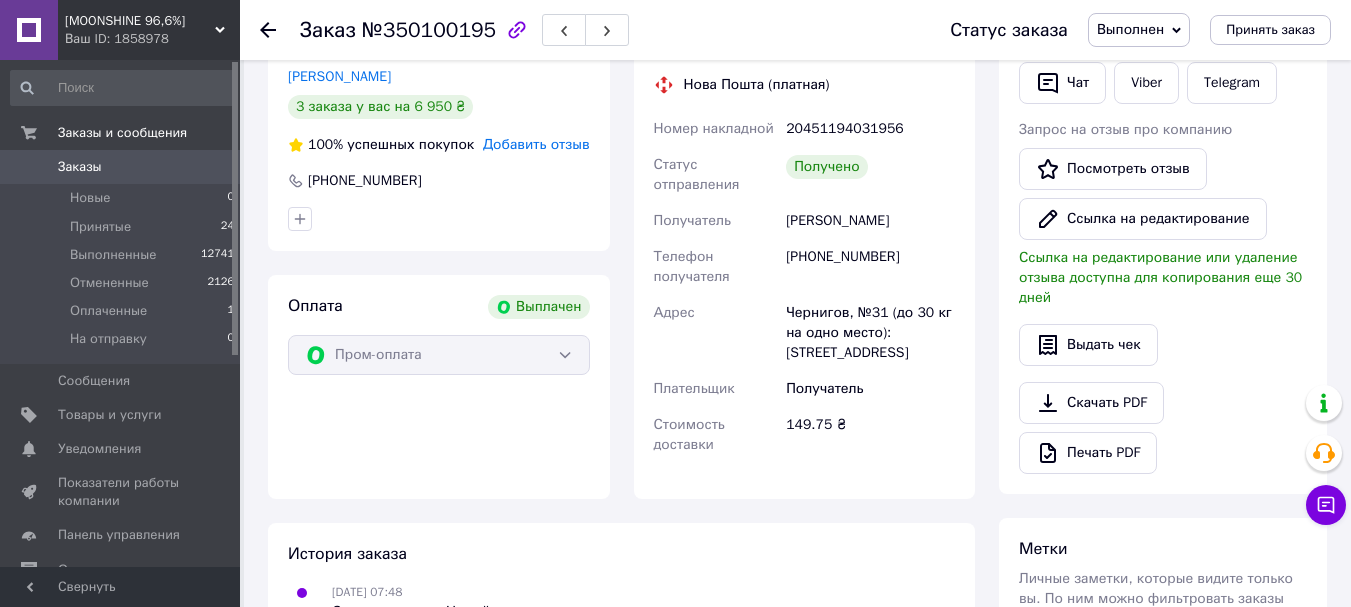 click on "Покупатель [PERSON_NAME] 3 заказа у вас на 6 950 ₴ 100%   успешных покупок Добавить отзыв [PHONE_NUMBER]" at bounding box center (439, 129) 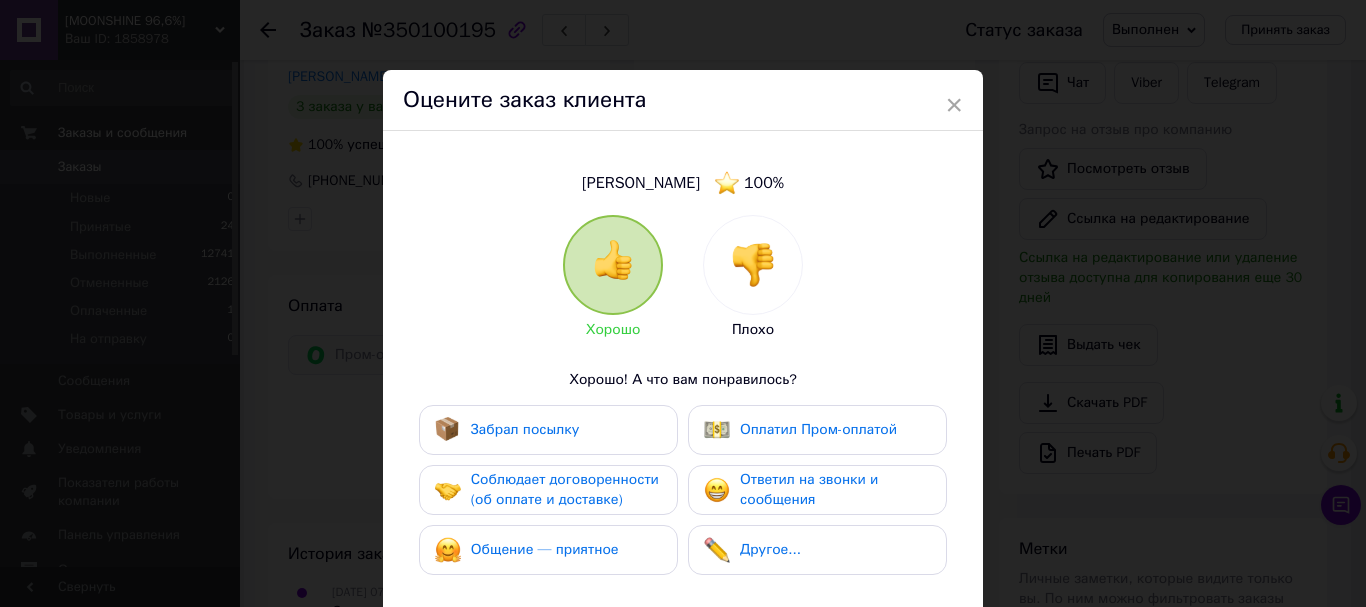 click on "Забрал посылку" at bounding box center (548, 430) 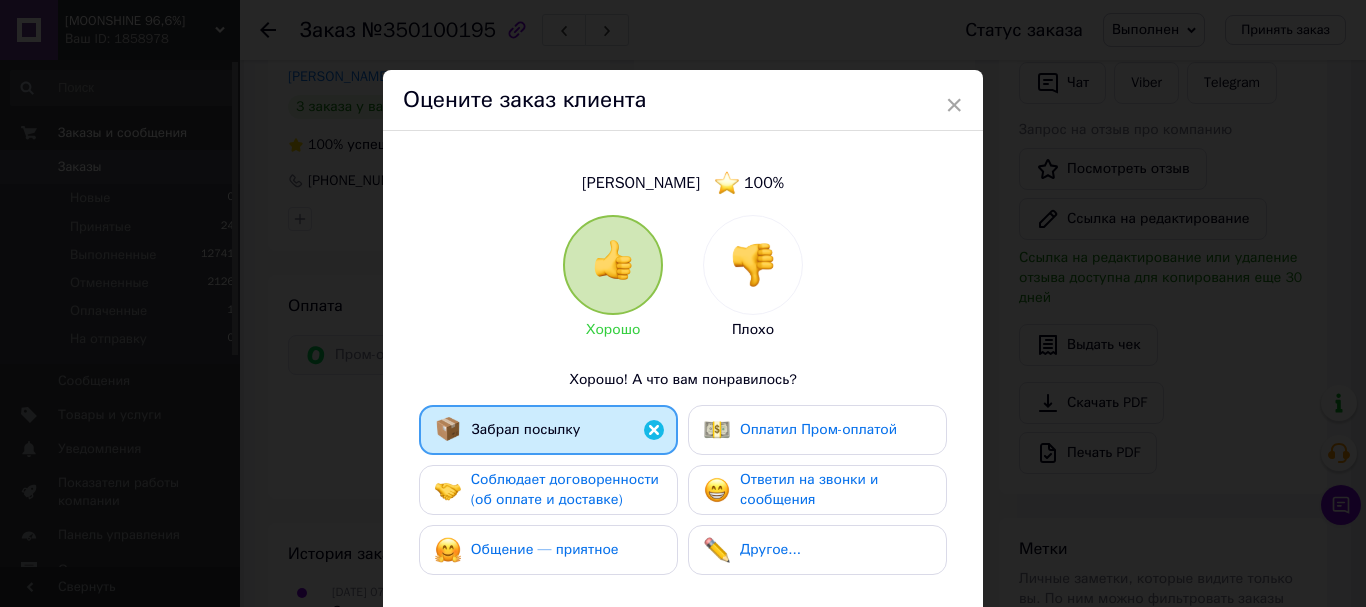 click at bounding box center [717, 430] 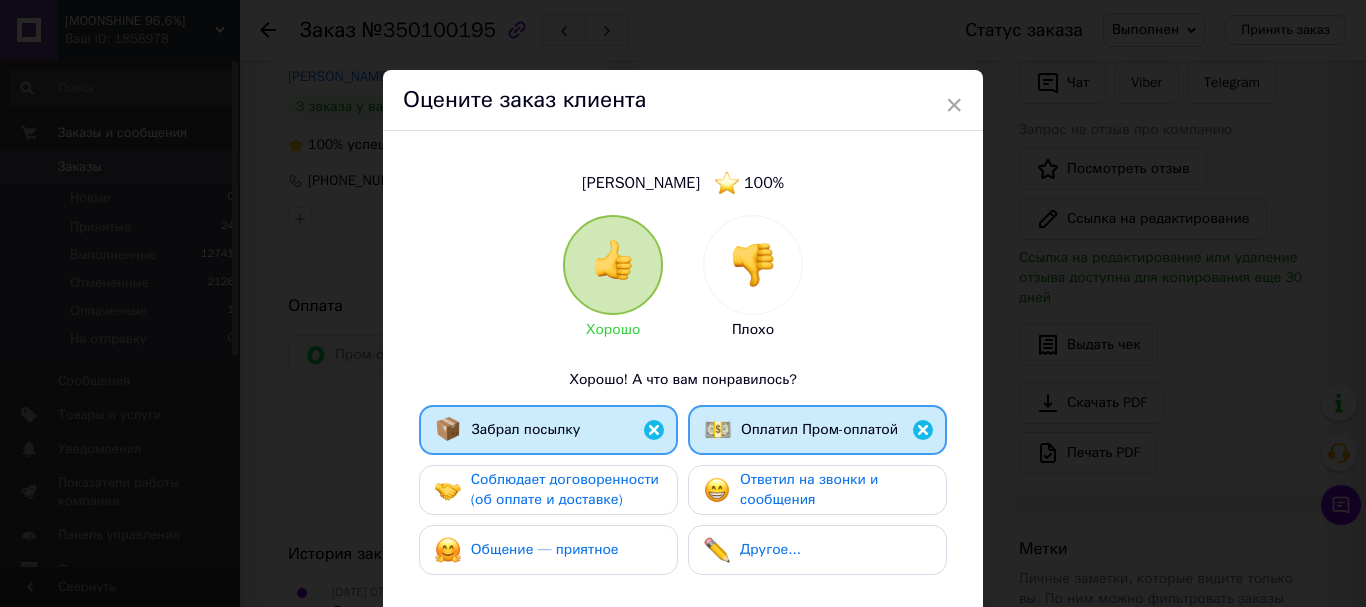 click at bounding box center (717, 490) 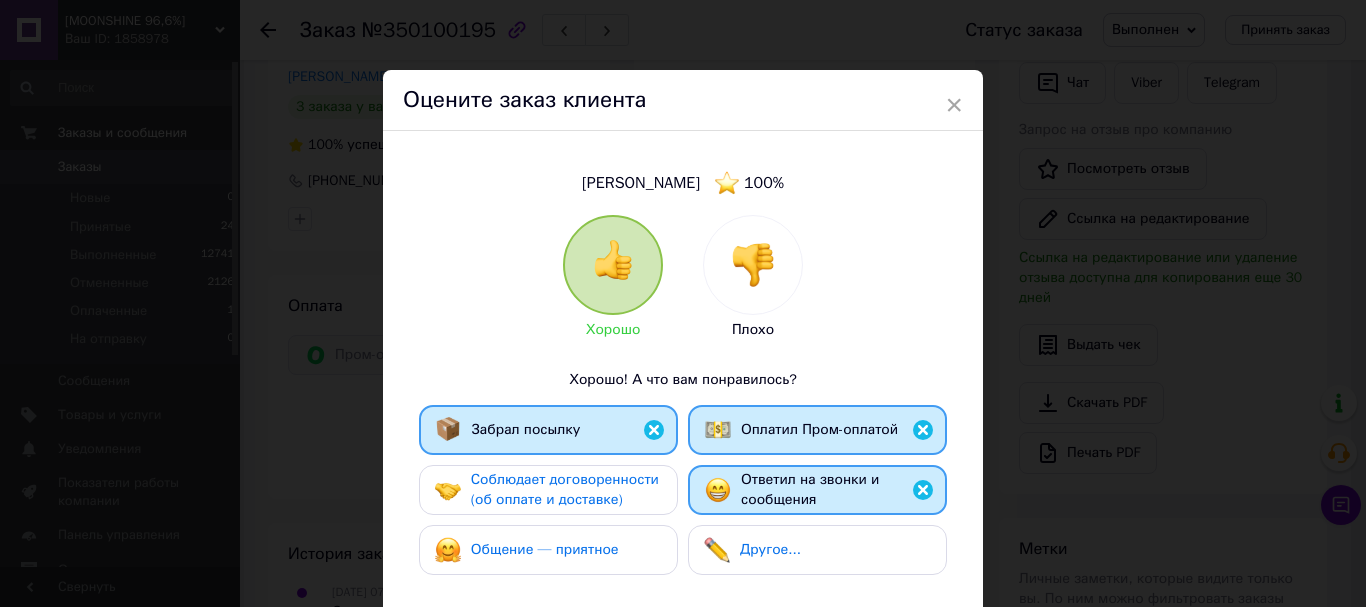 click on "Соблюдает договоренности (об оплате и доставке)" at bounding box center (566, 490) 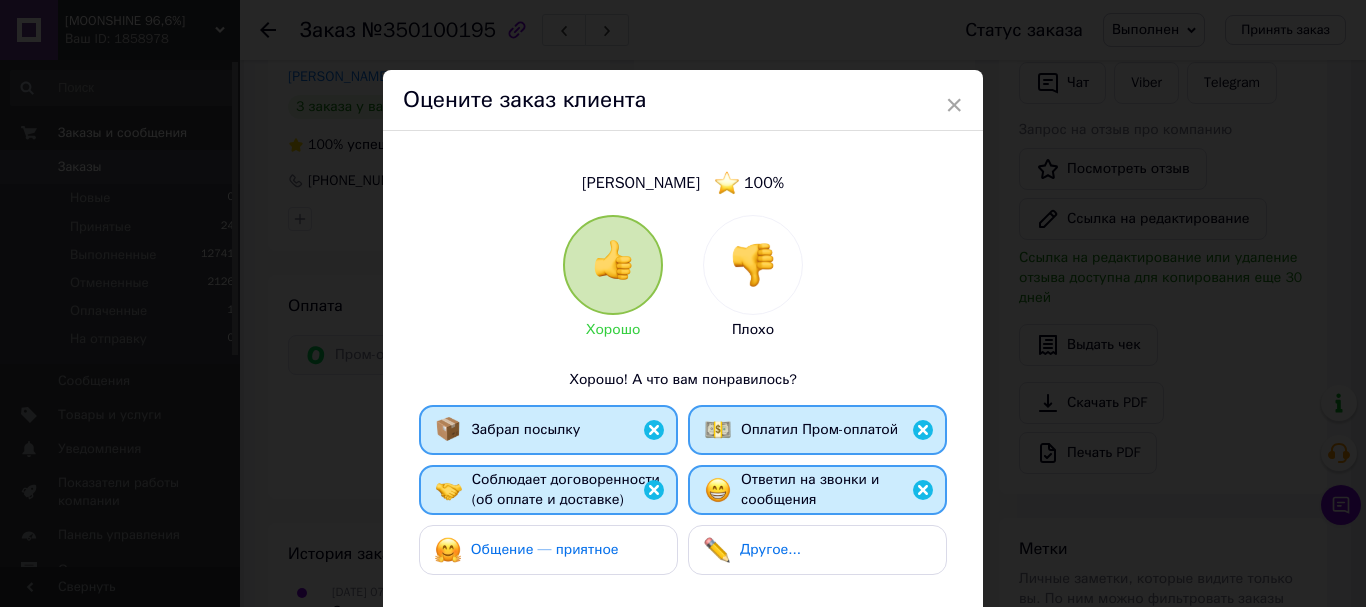 drag, startPoint x: 605, startPoint y: 547, endPoint x: 636, endPoint y: 539, distance: 32.01562 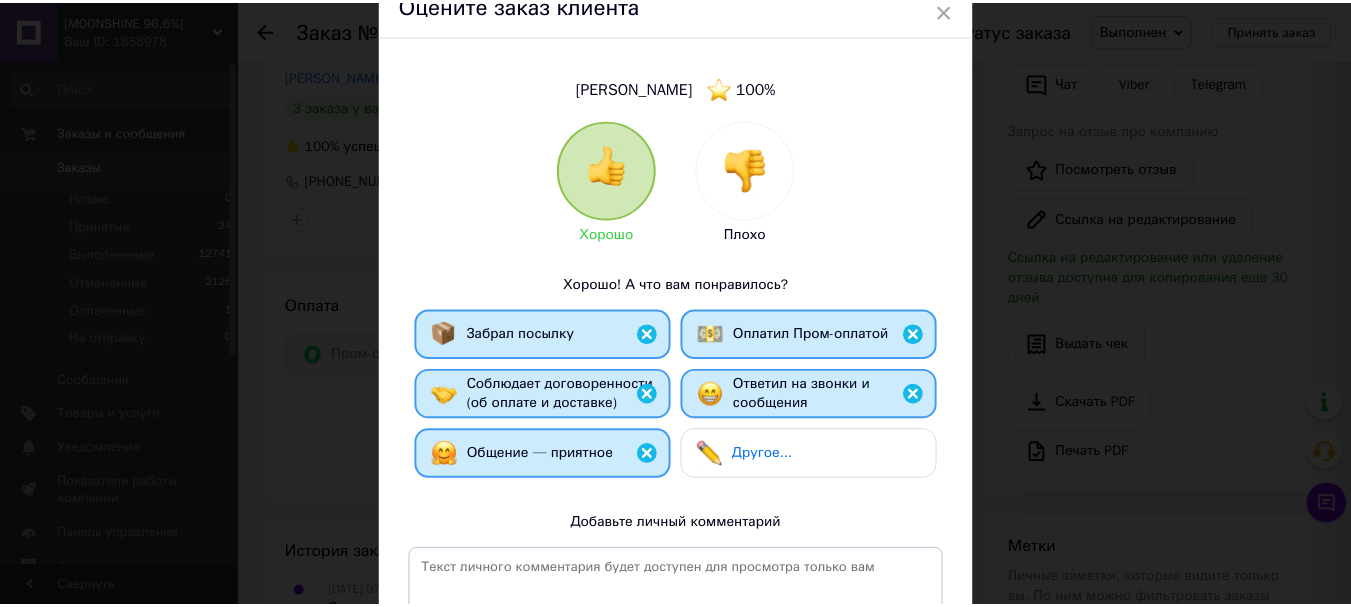 scroll, scrollTop: 365, scrollLeft: 0, axis: vertical 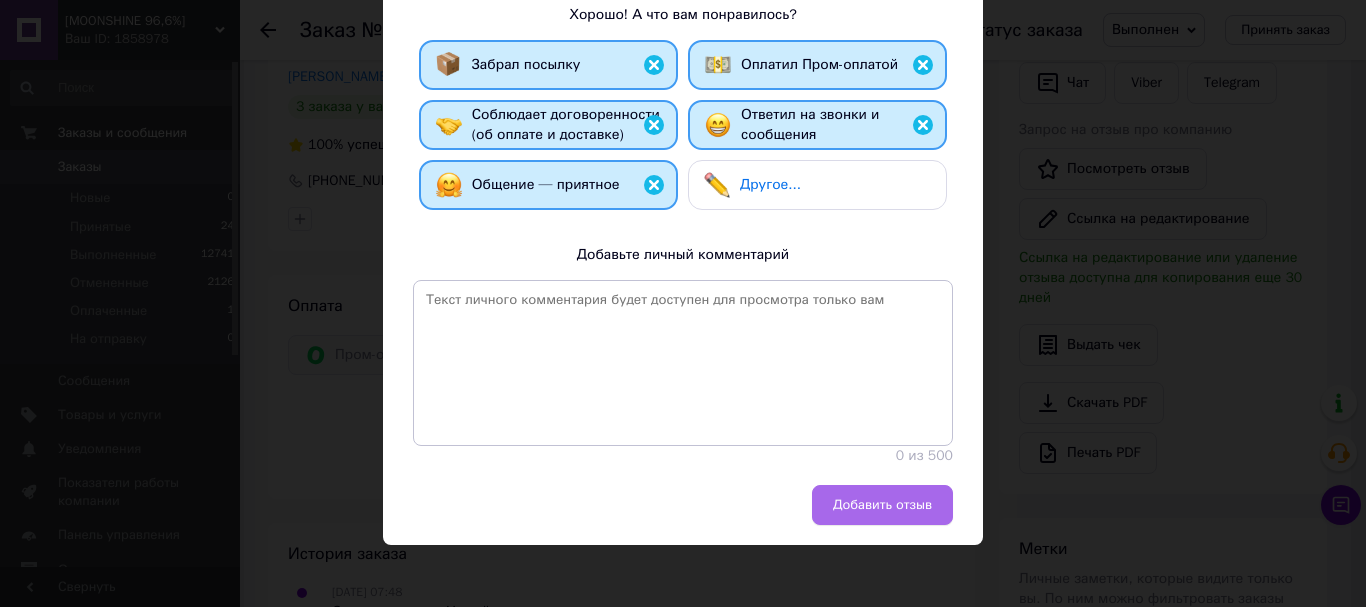 click on "Добавить отзыв" at bounding box center (882, 505) 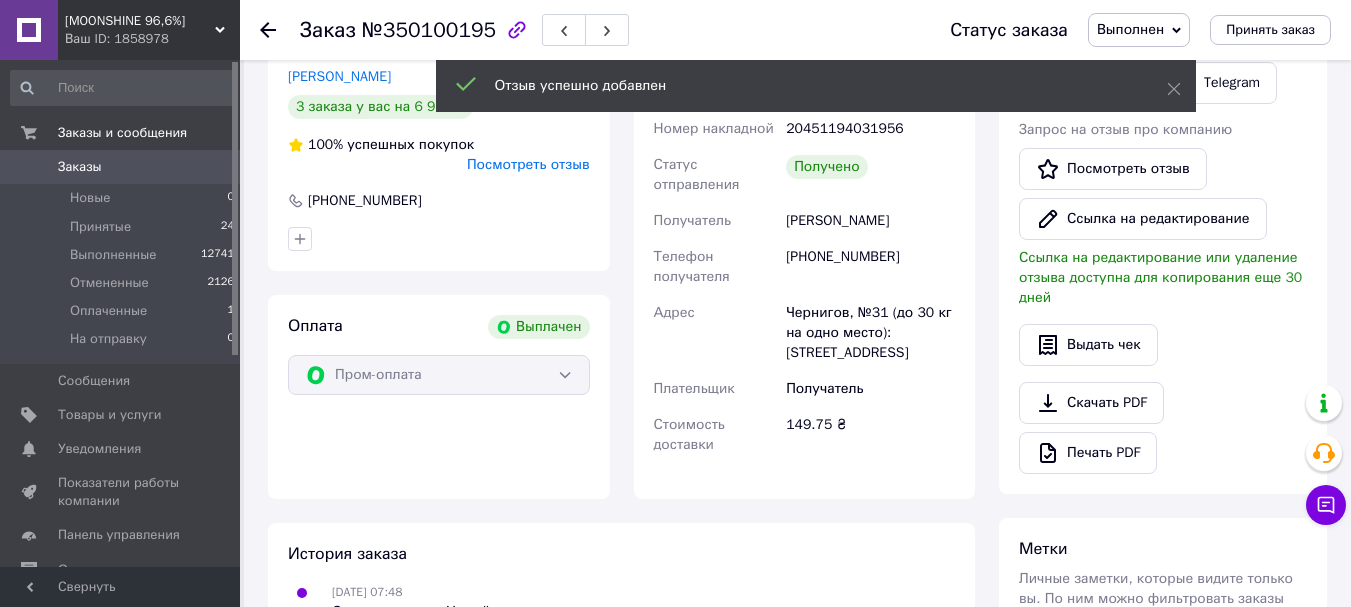 click 